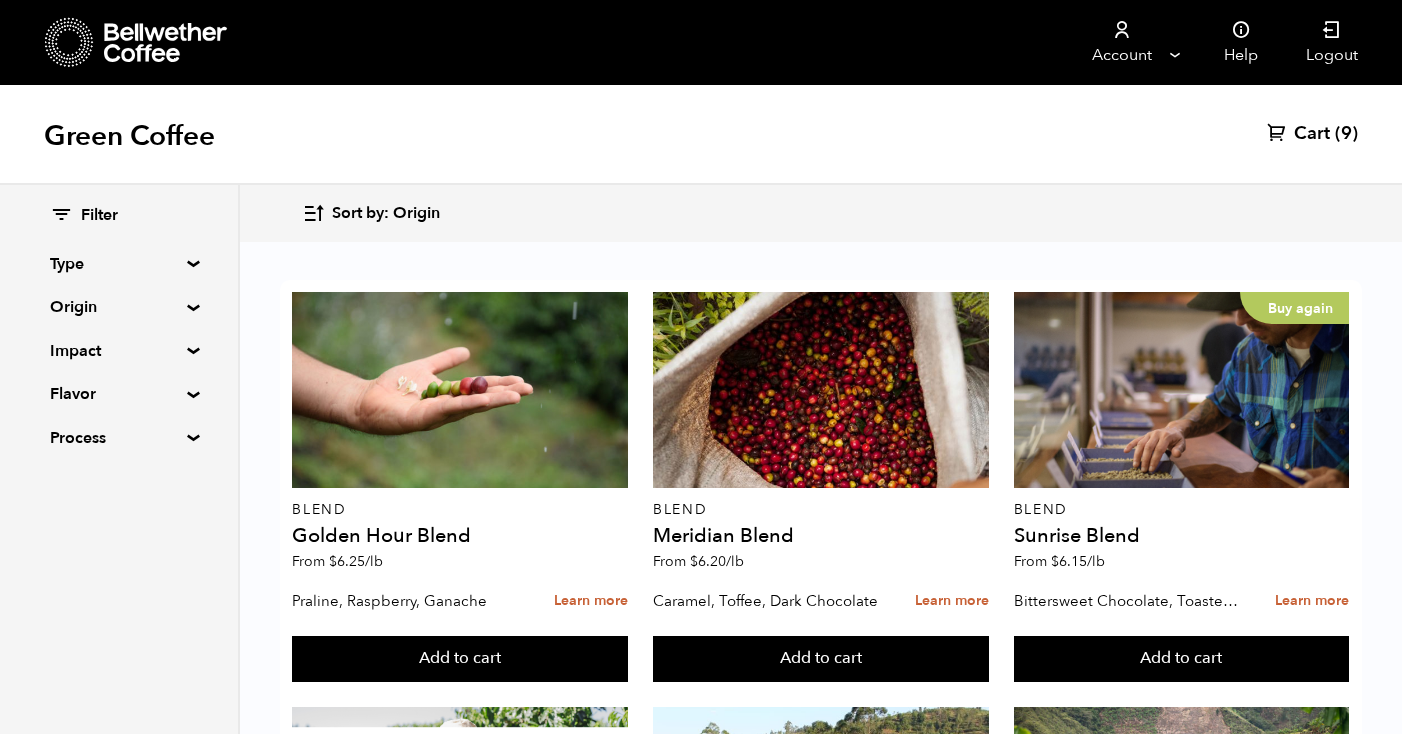 scroll, scrollTop: 0, scrollLeft: 0, axis: both 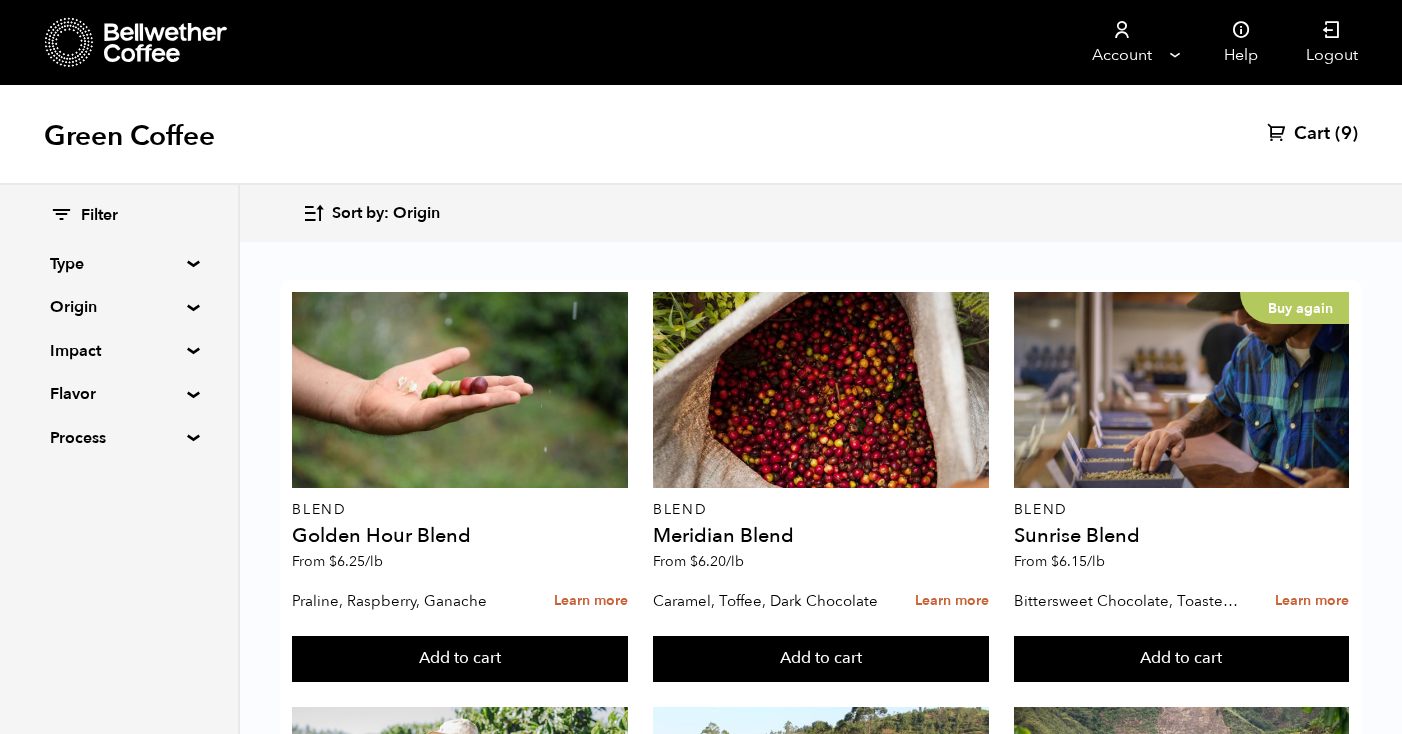 click on "Origin" at bounding box center [119, 307] 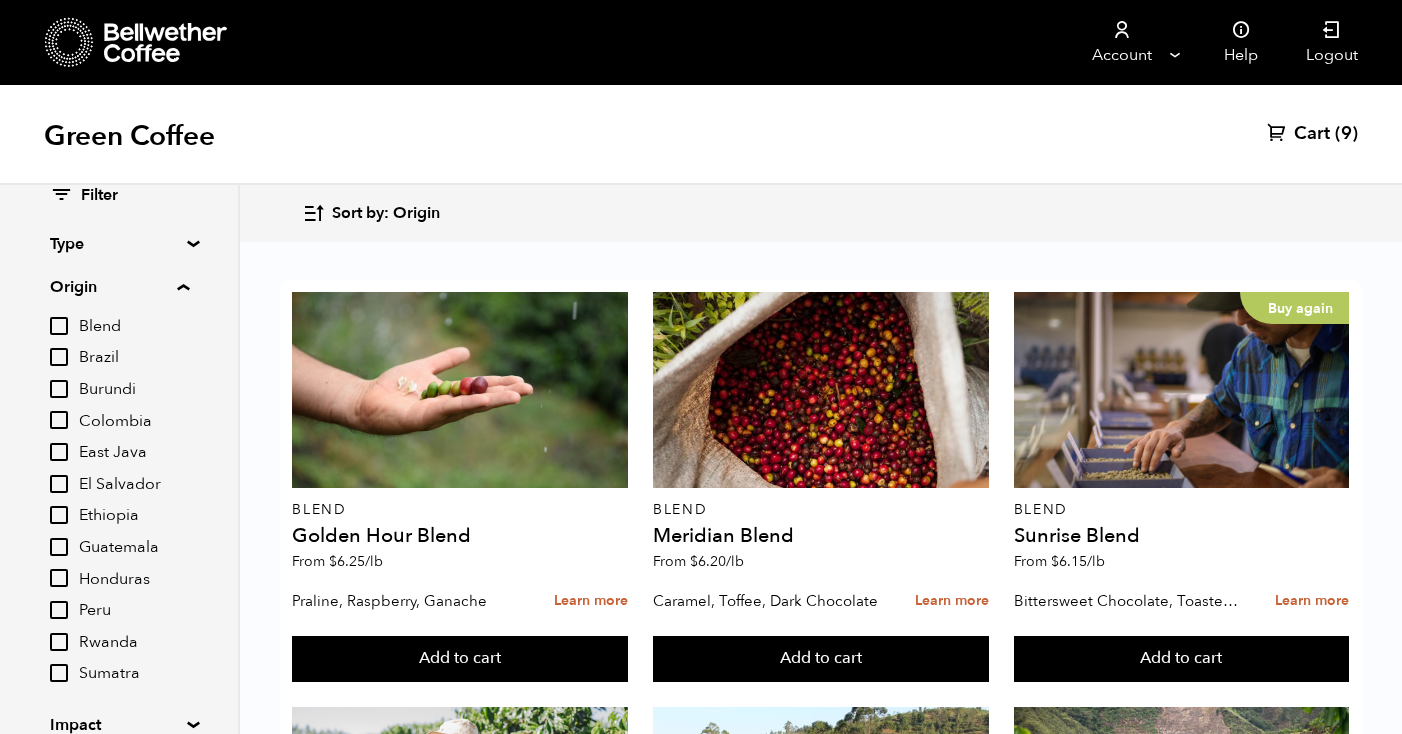scroll, scrollTop: 19, scrollLeft: 0, axis: vertical 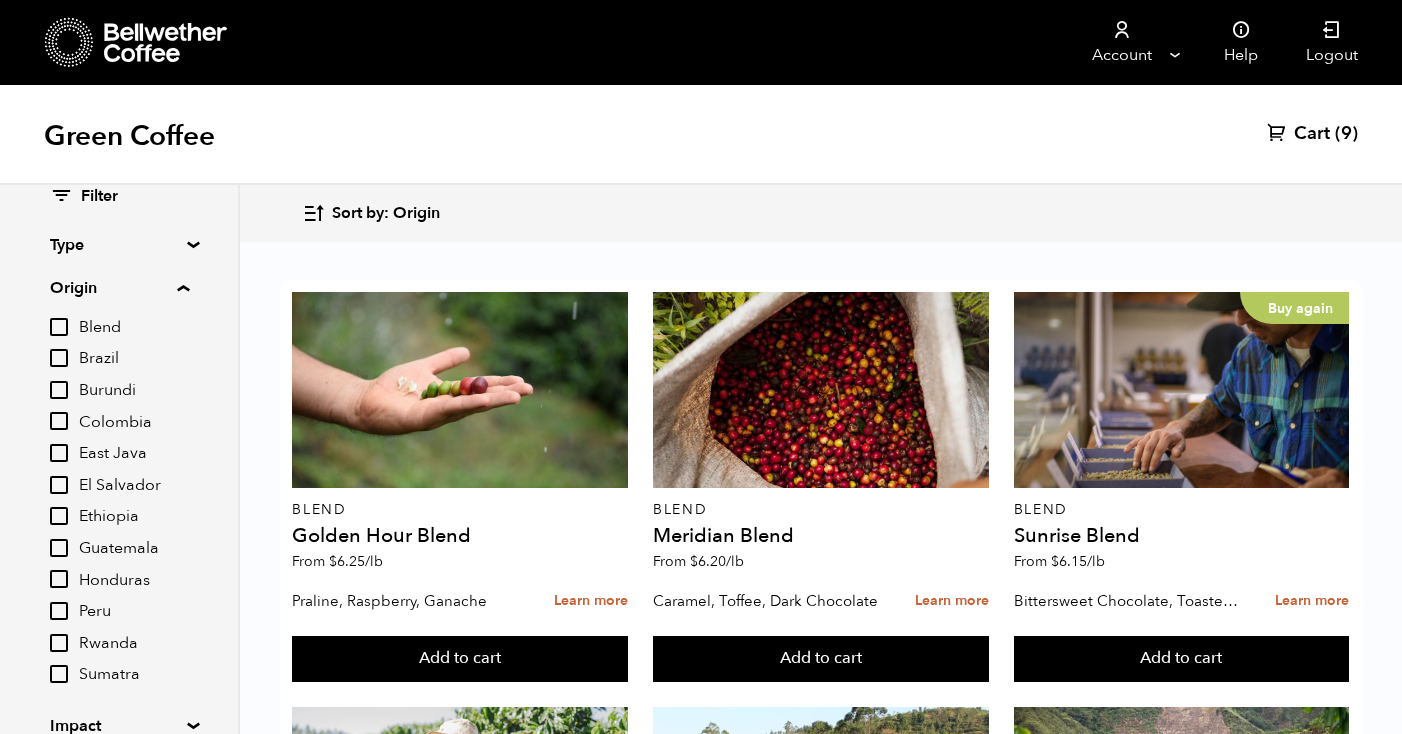 click on "Colombia" at bounding box center (59, 421) 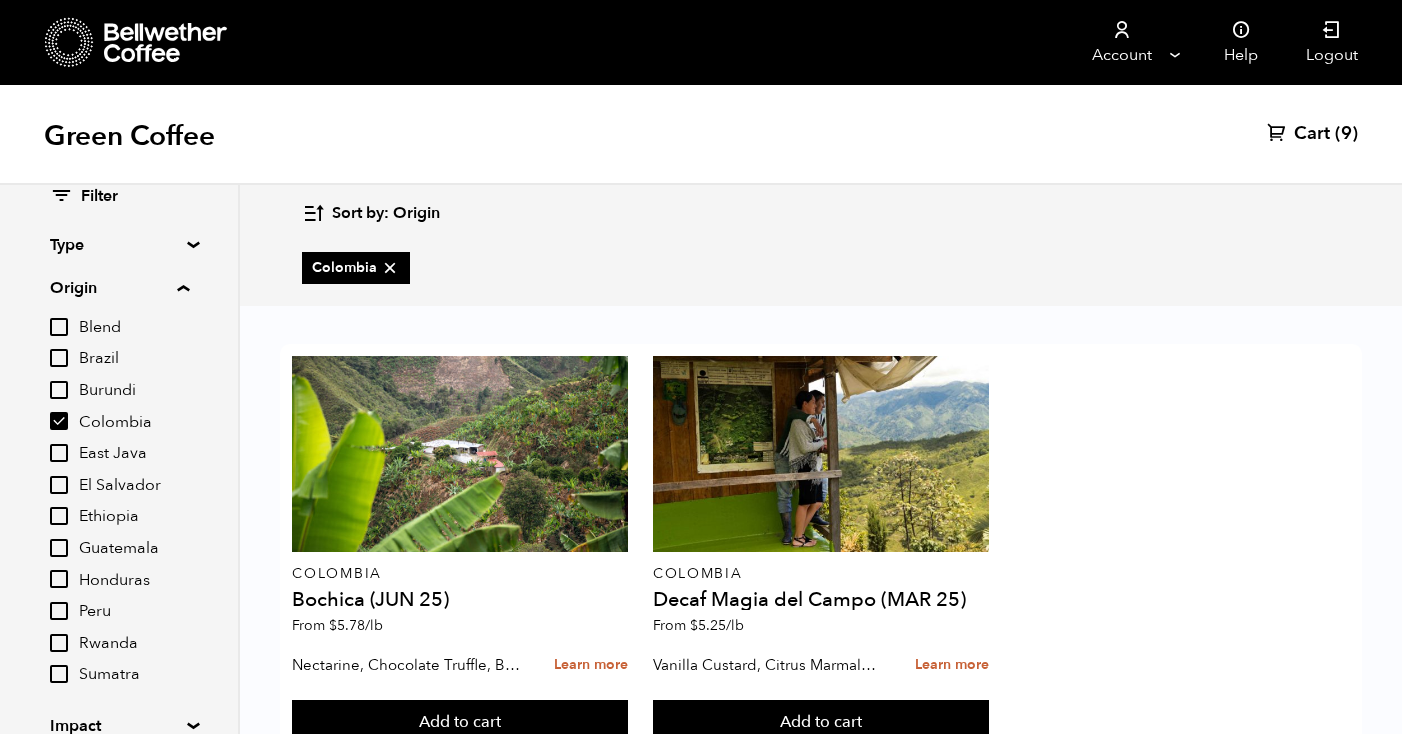 scroll, scrollTop: 74, scrollLeft: 0, axis: vertical 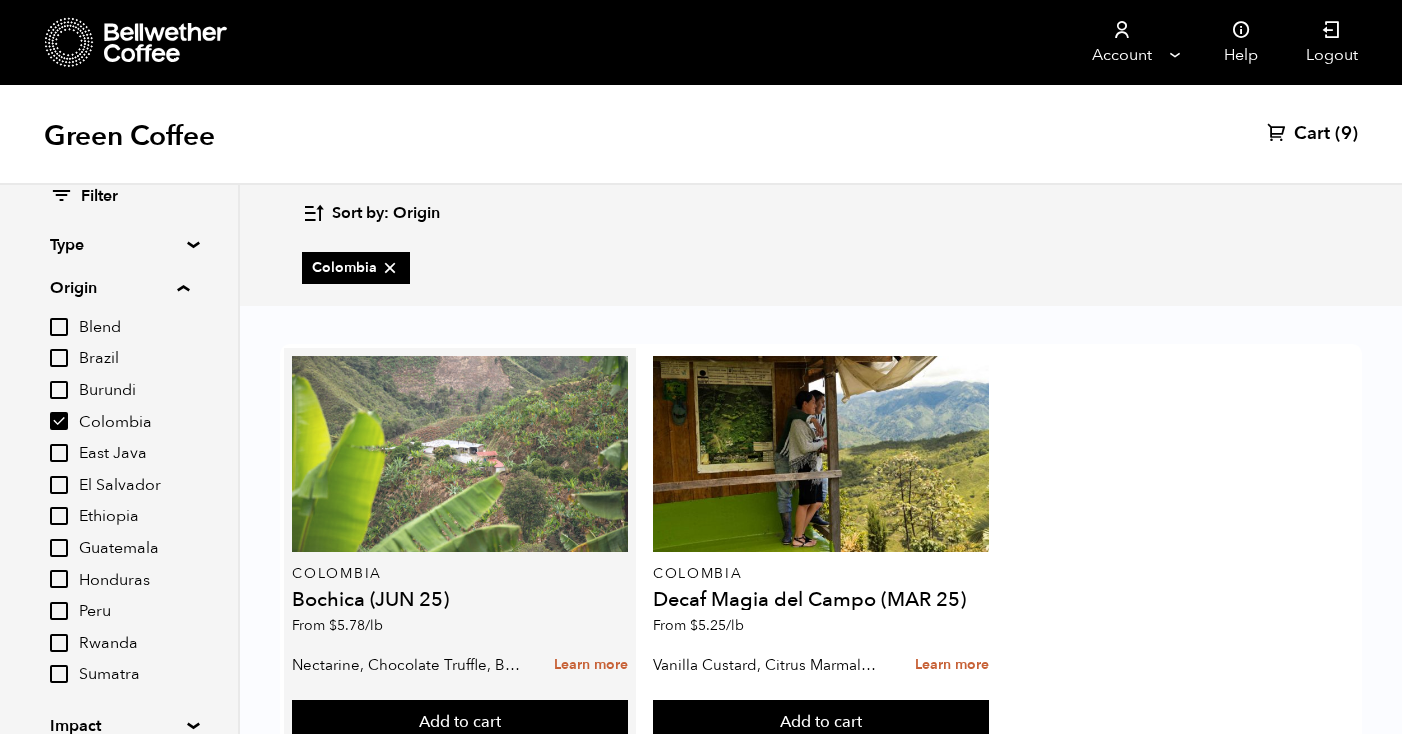 click at bounding box center (460, 454) 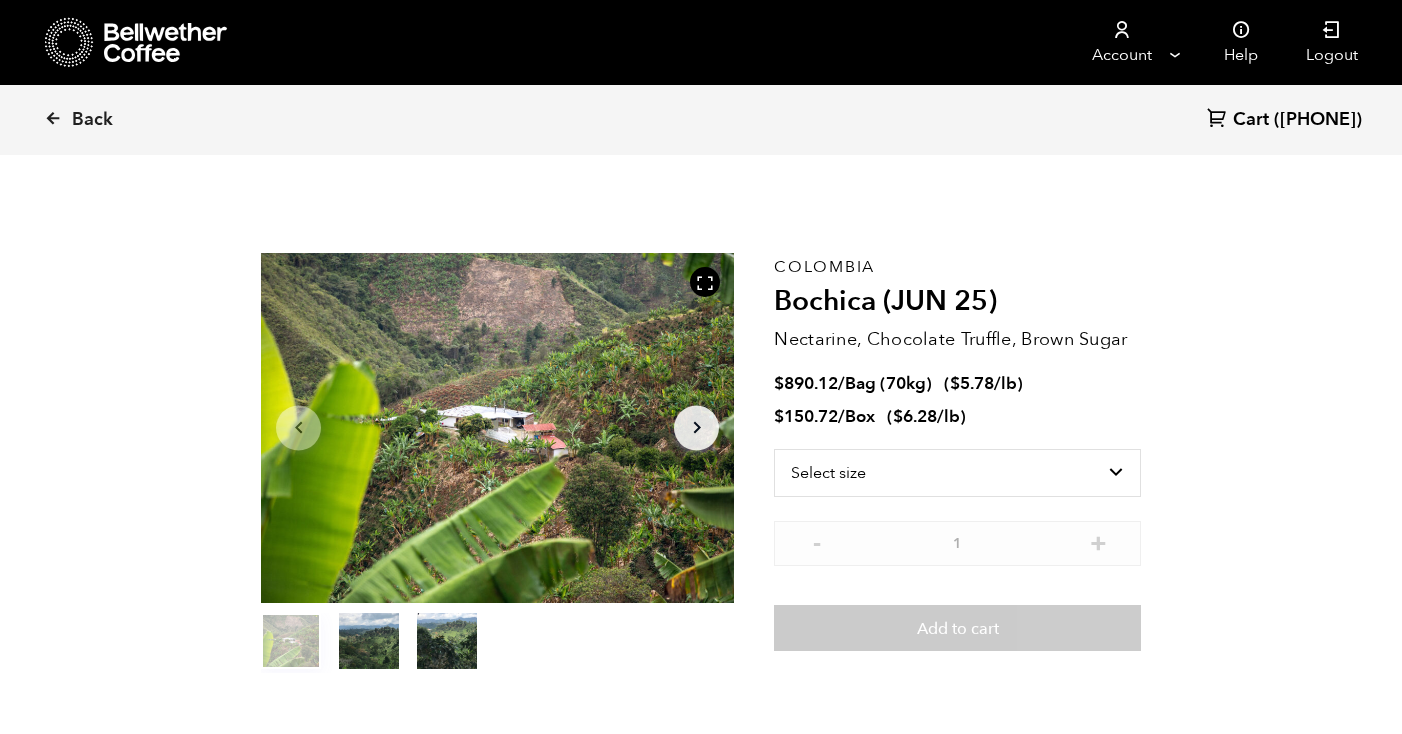 scroll, scrollTop: 0, scrollLeft: 0, axis: both 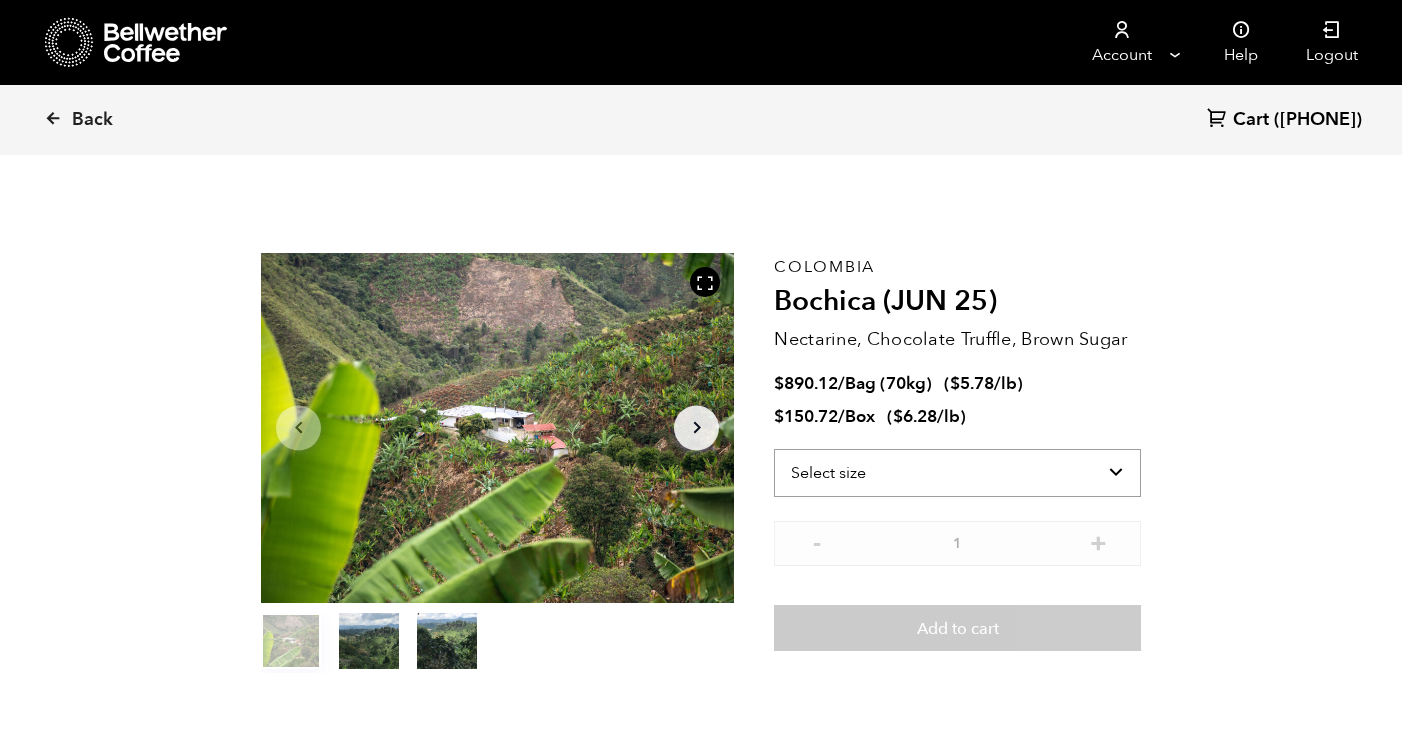 select on "box" 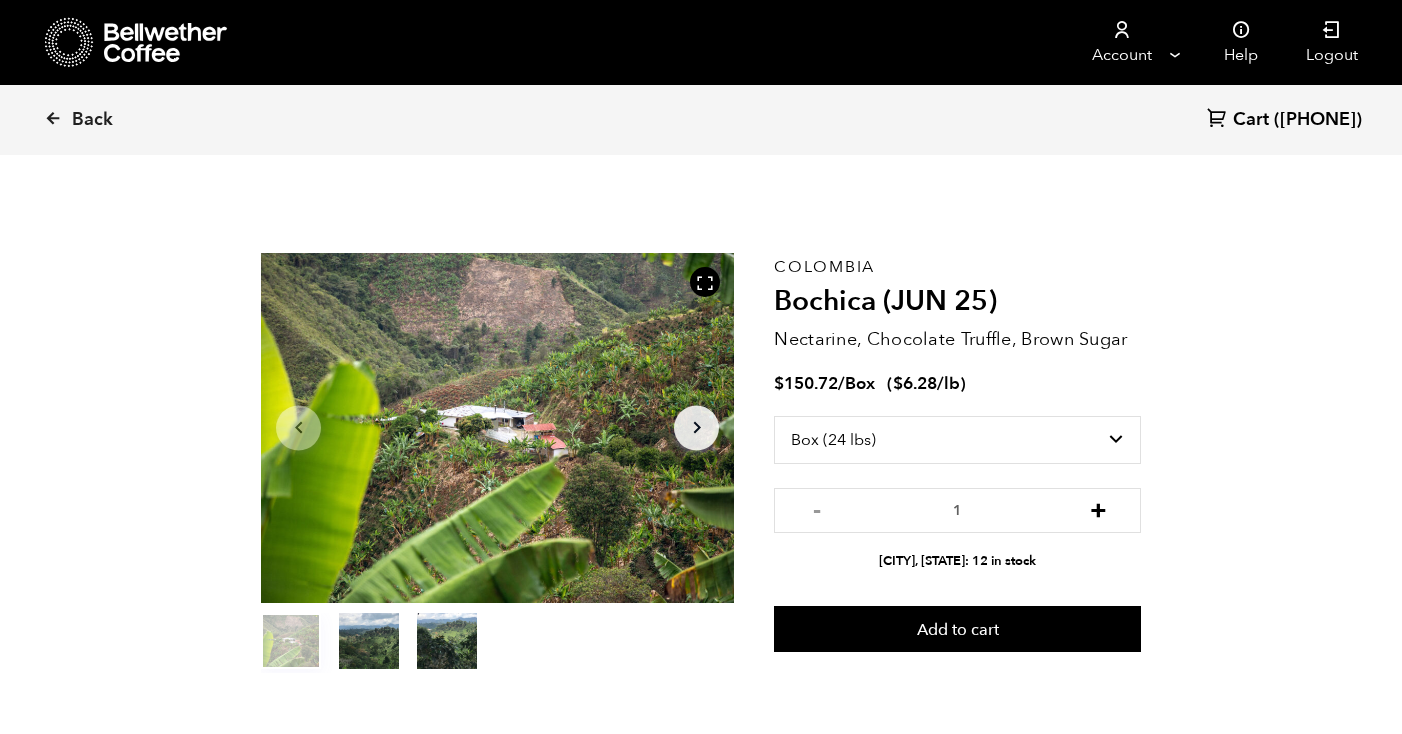 click on "+" at bounding box center [1098, 508] 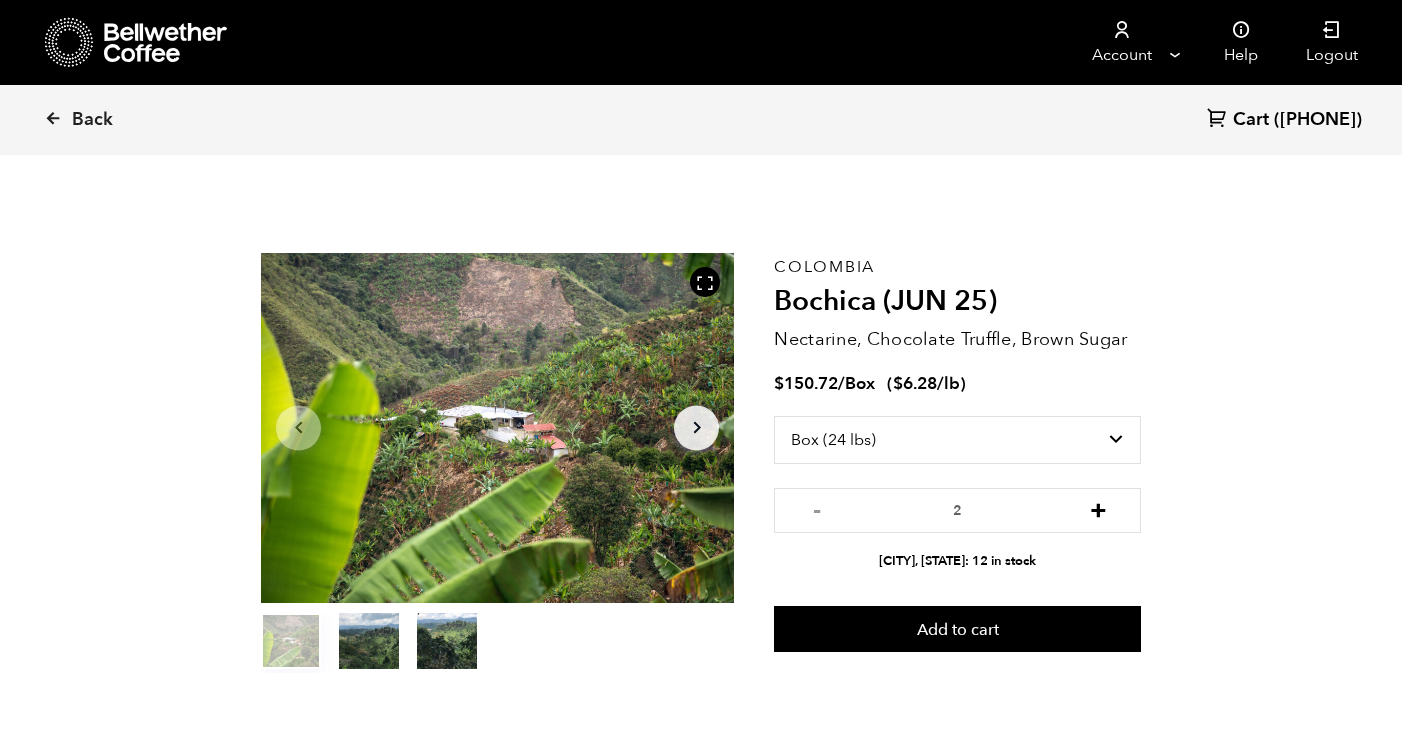 click on "+" at bounding box center (1098, 508) 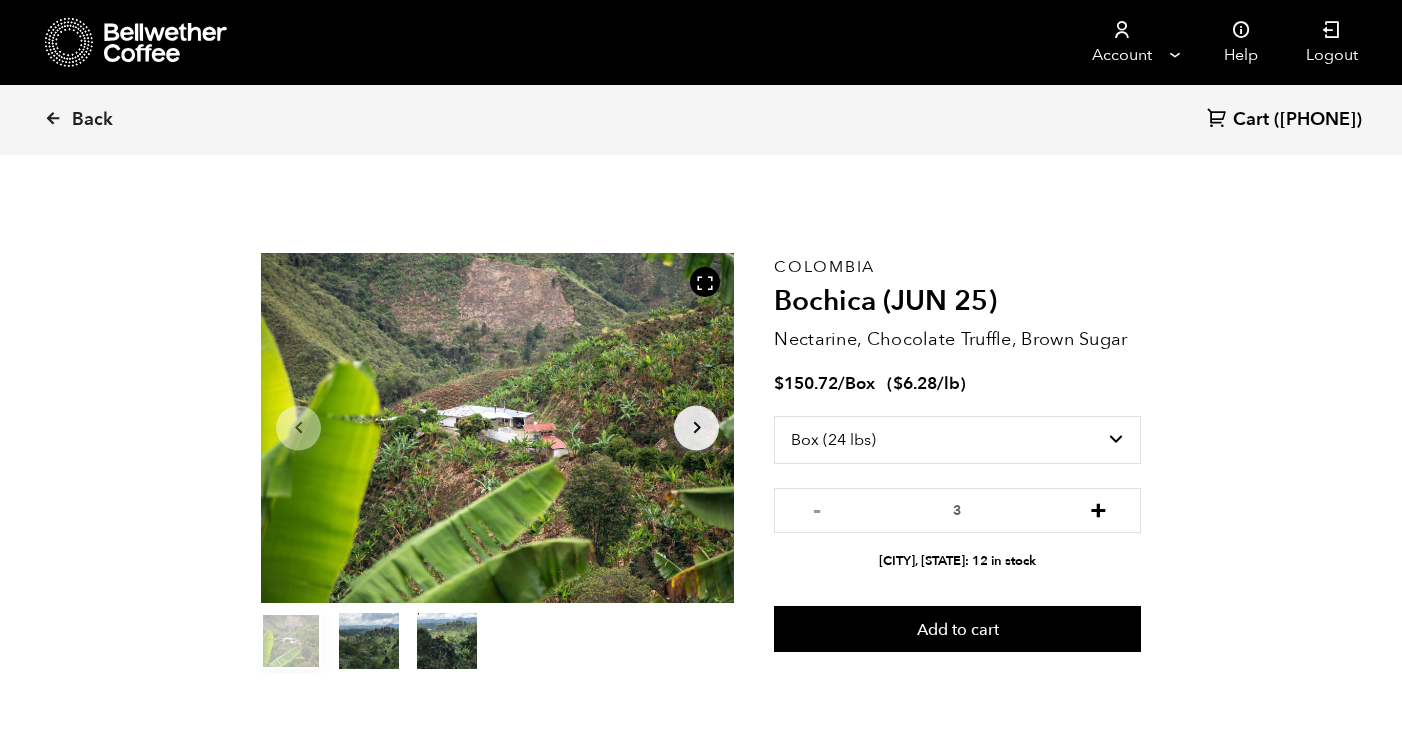 click on "+" at bounding box center [1098, 508] 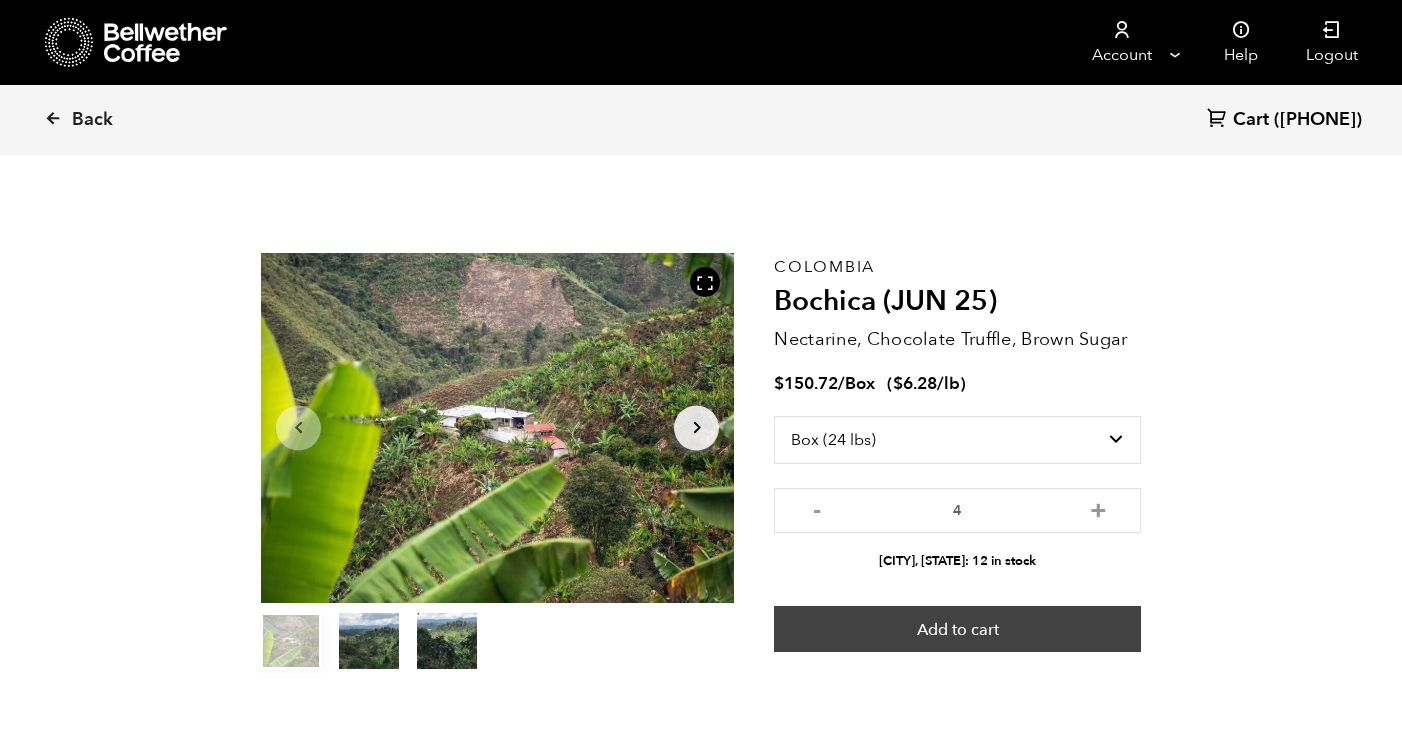 click on "Add to cart" at bounding box center (957, 629) 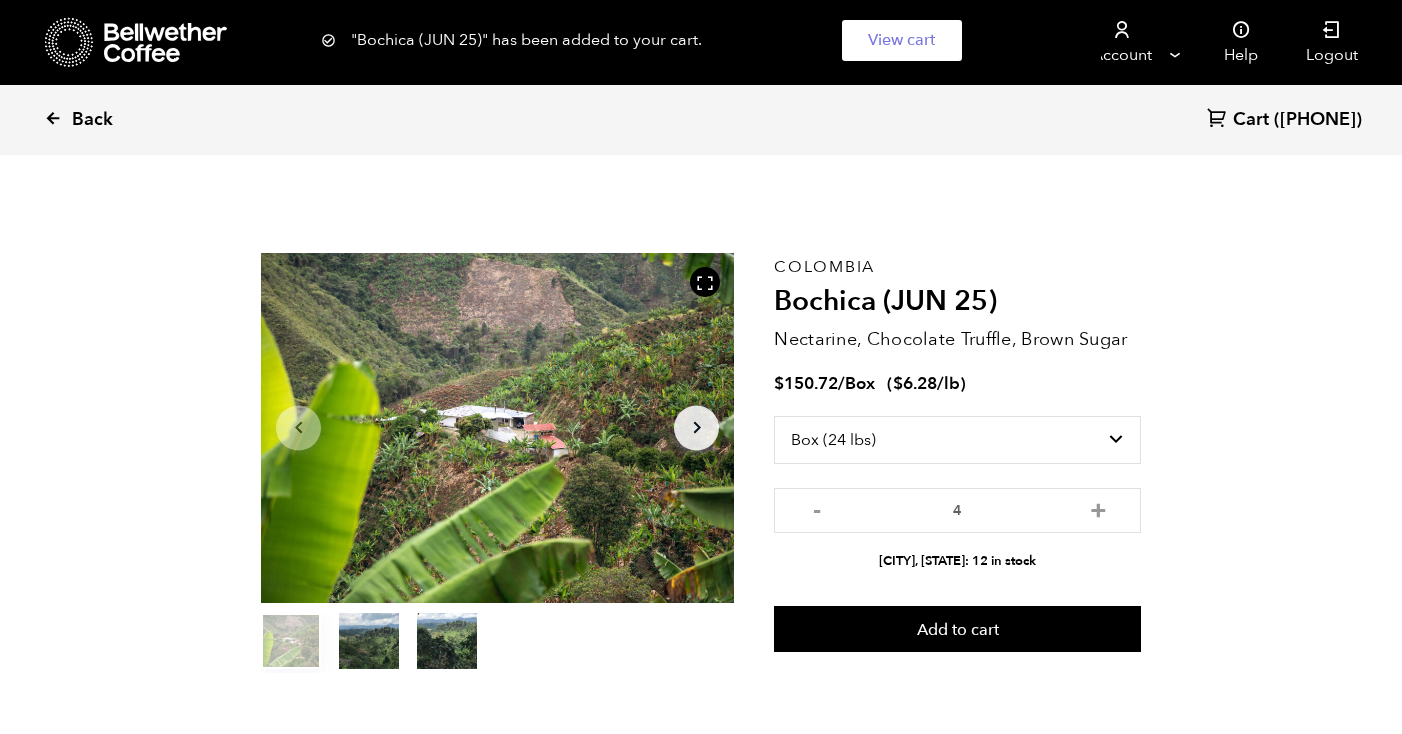click on "Back" at bounding box center [92, 120] 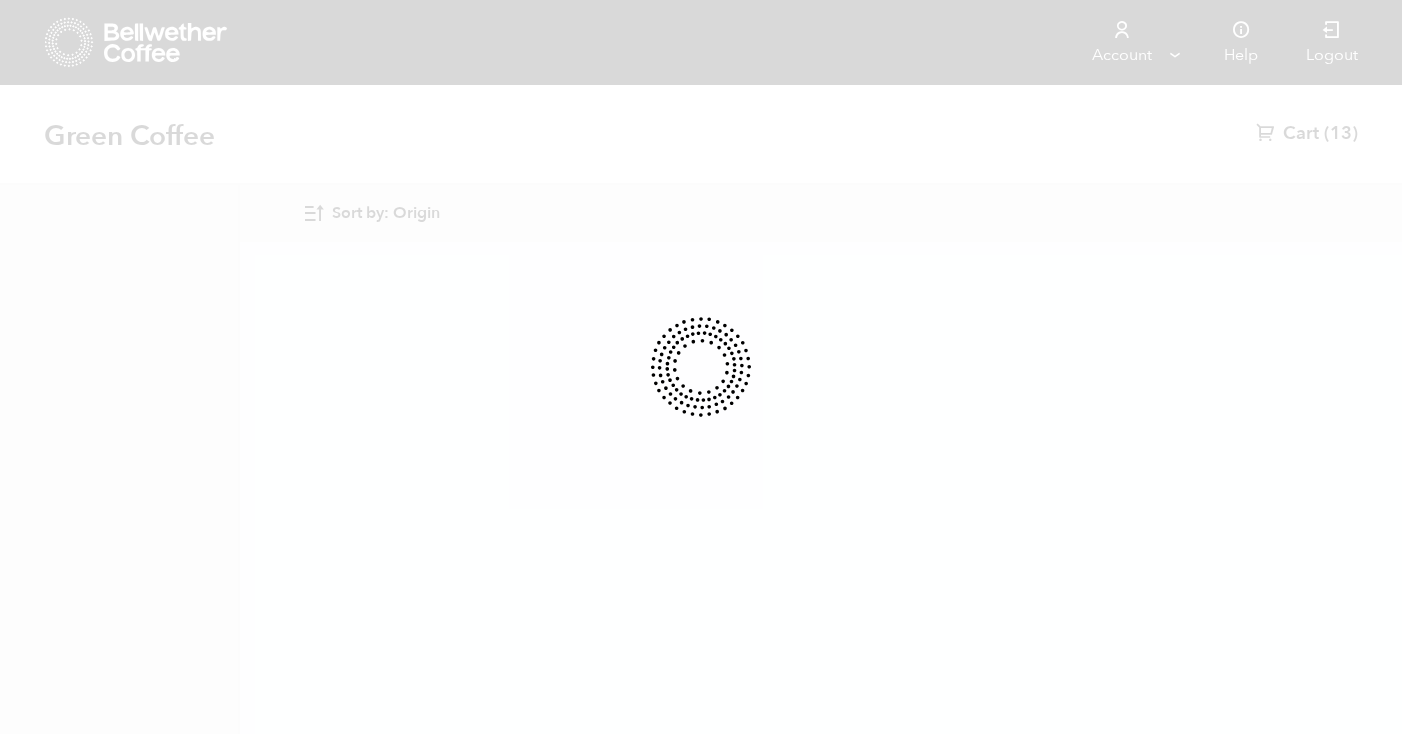 scroll, scrollTop: 0, scrollLeft: 0, axis: both 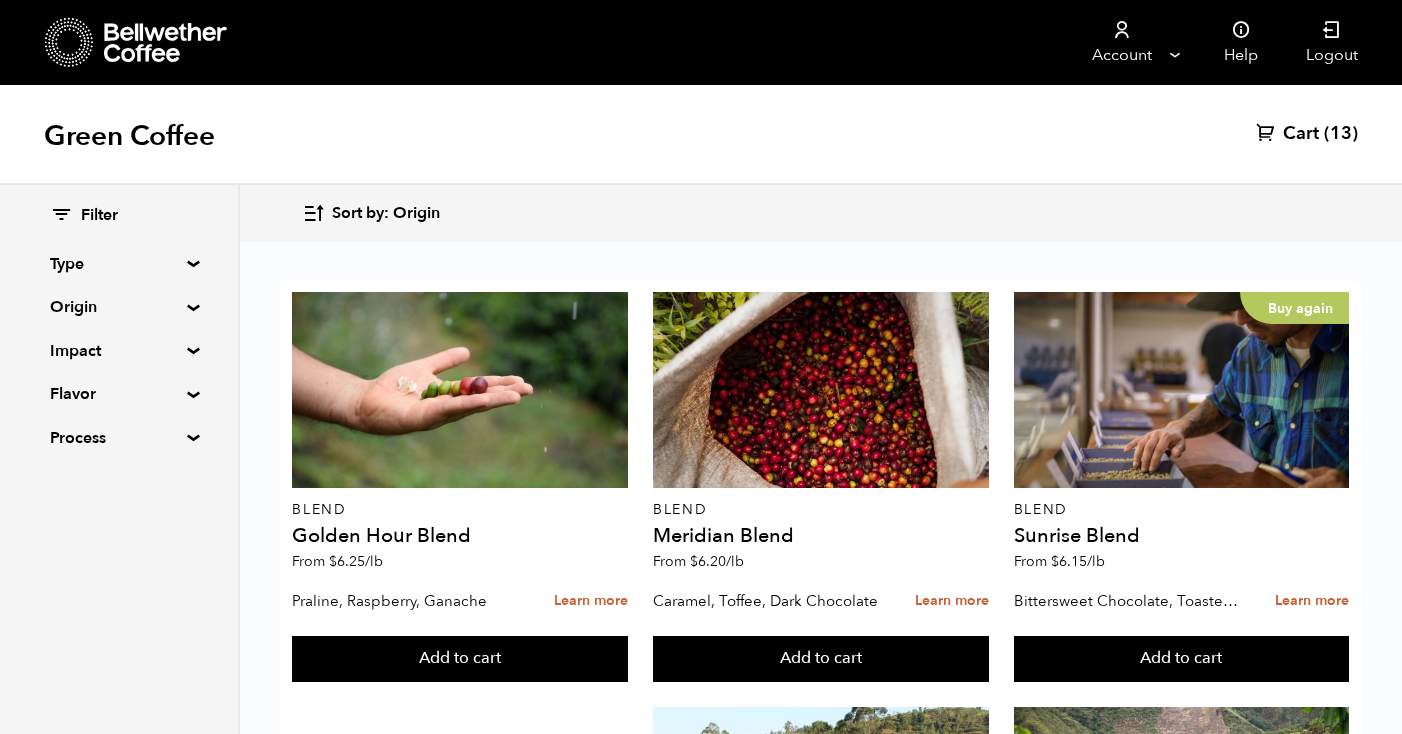click on "Origin" at bounding box center (119, 307) 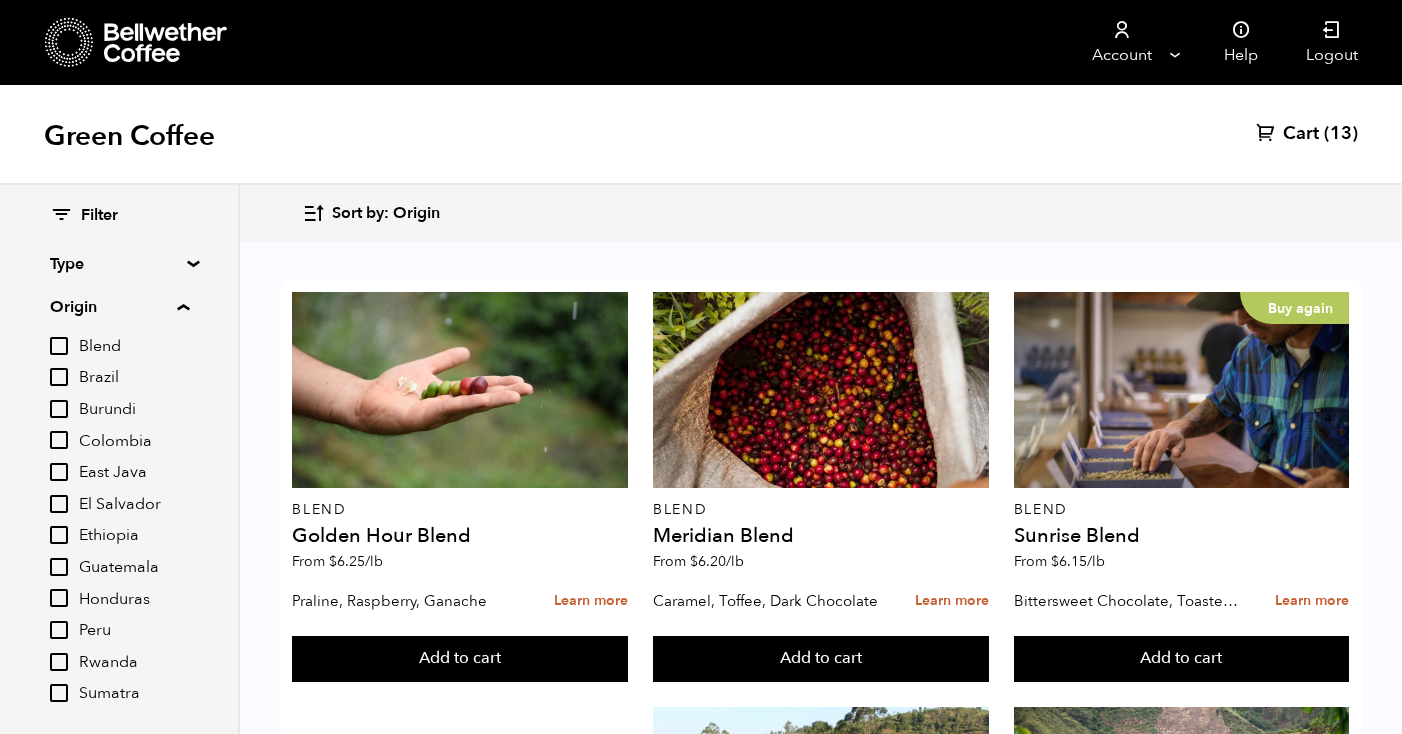 click on "Blend" at bounding box center (59, 346) 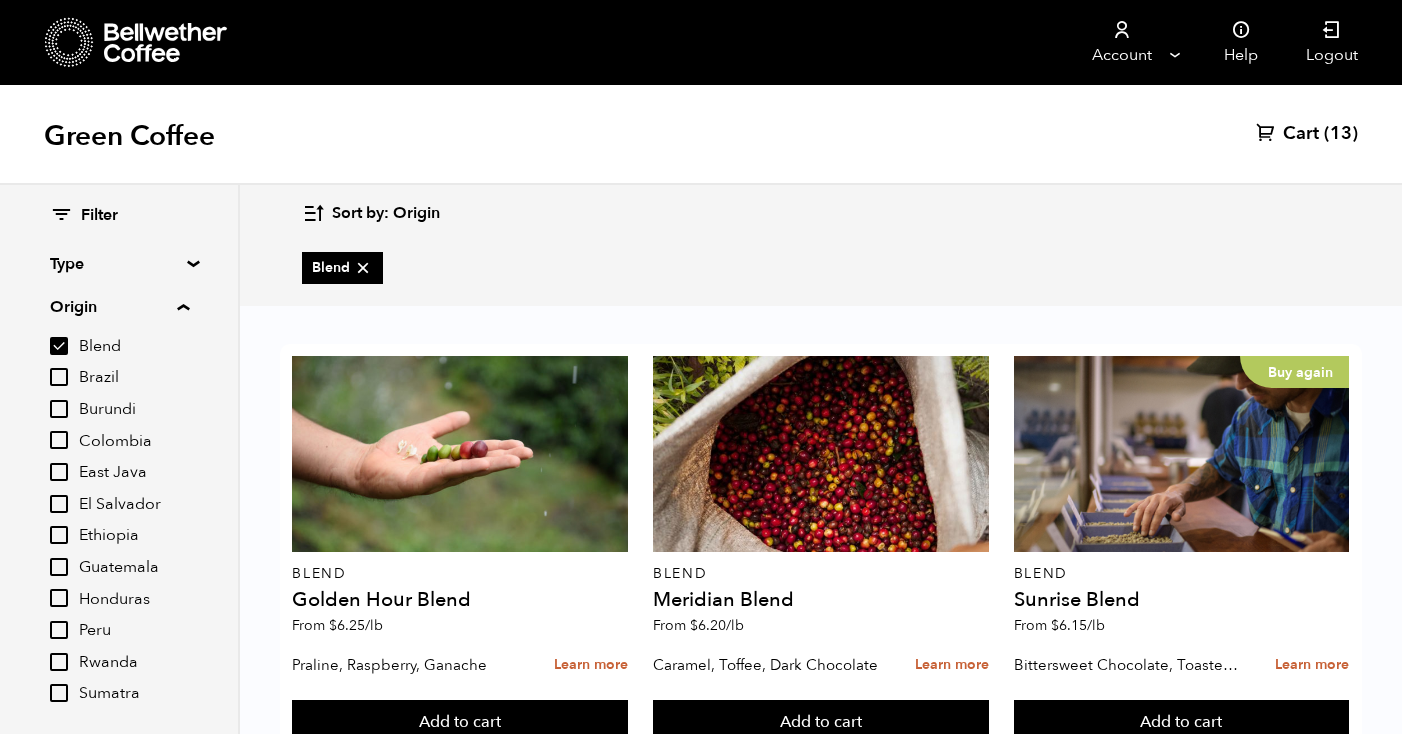 scroll, scrollTop: 74, scrollLeft: 0, axis: vertical 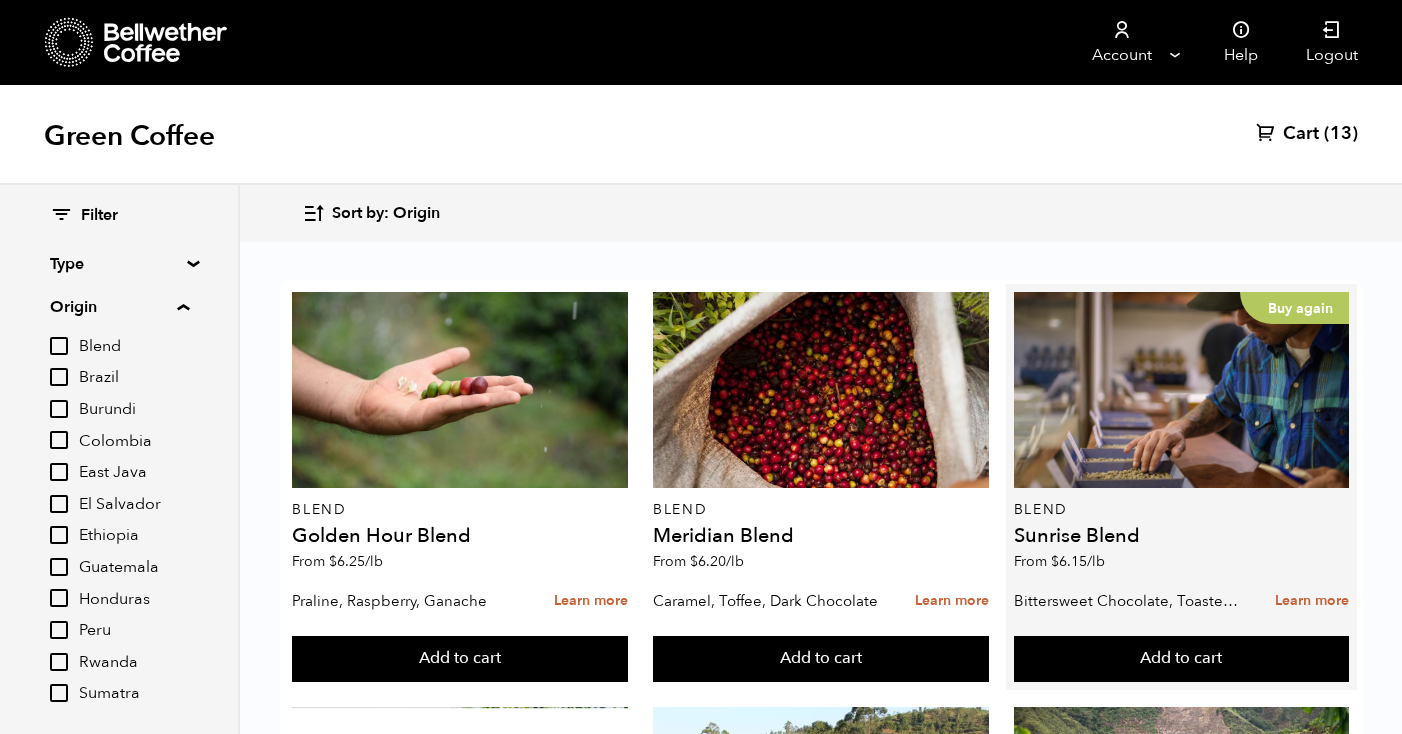 click on "Buy again     Blend   Sunrise Blend
From
$ 6.15 /lb" at bounding box center (1182, 436) 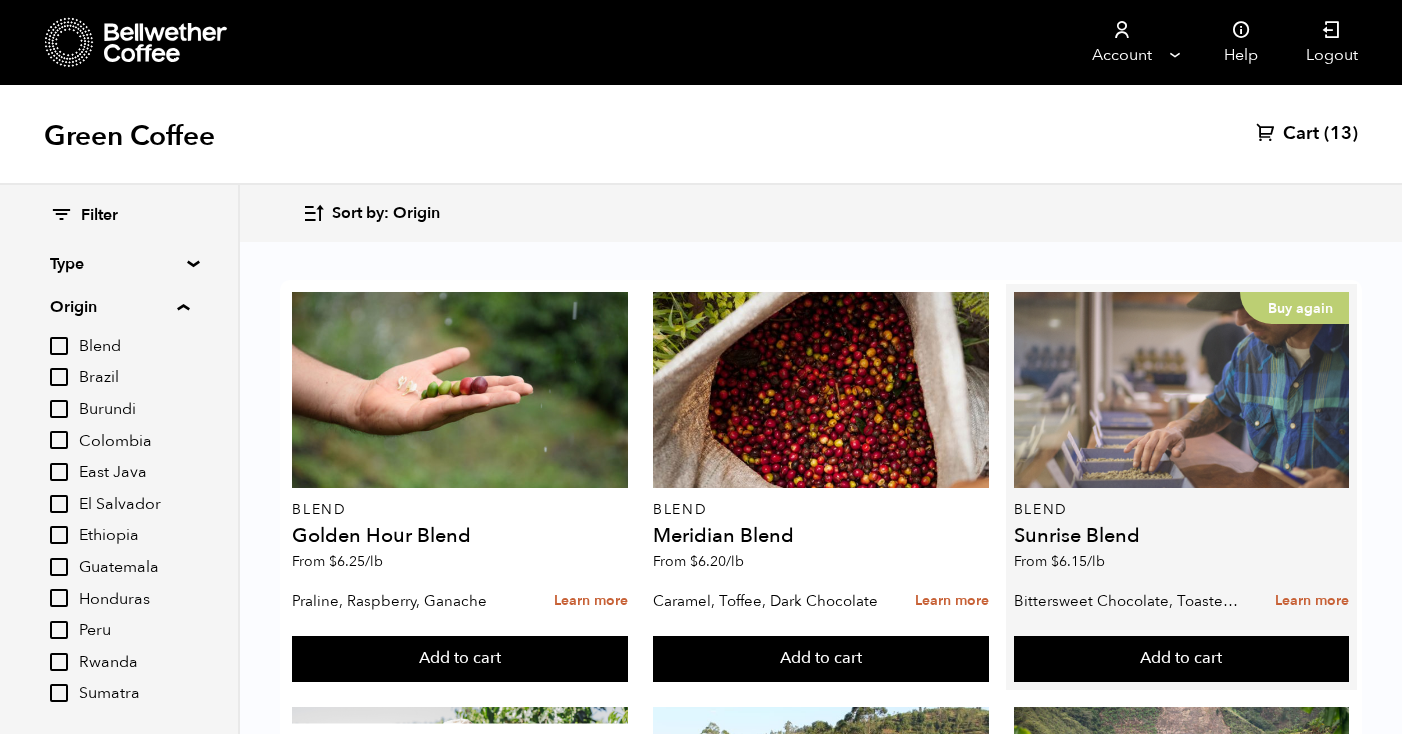 click on "Buy again" at bounding box center [1182, 390] 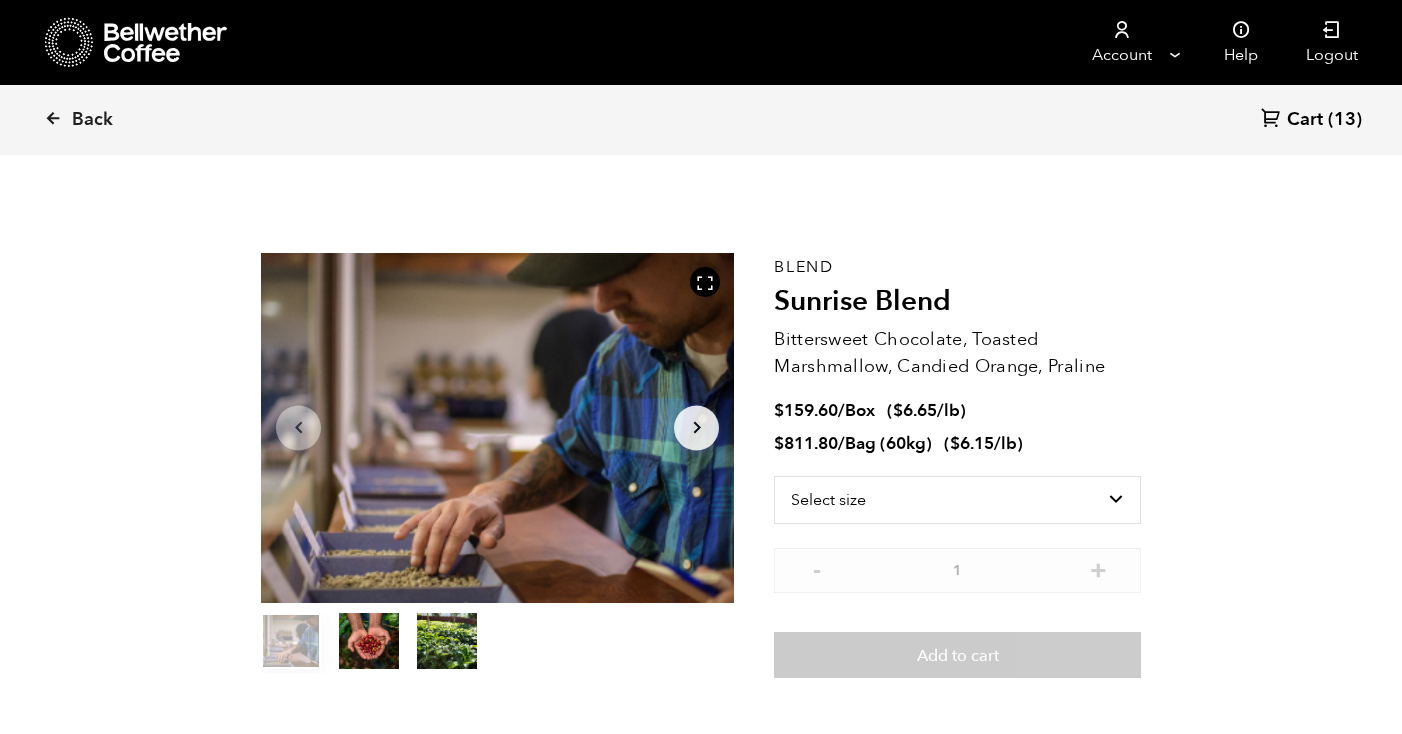 scroll, scrollTop: 0, scrollLeft: 0, axis: both 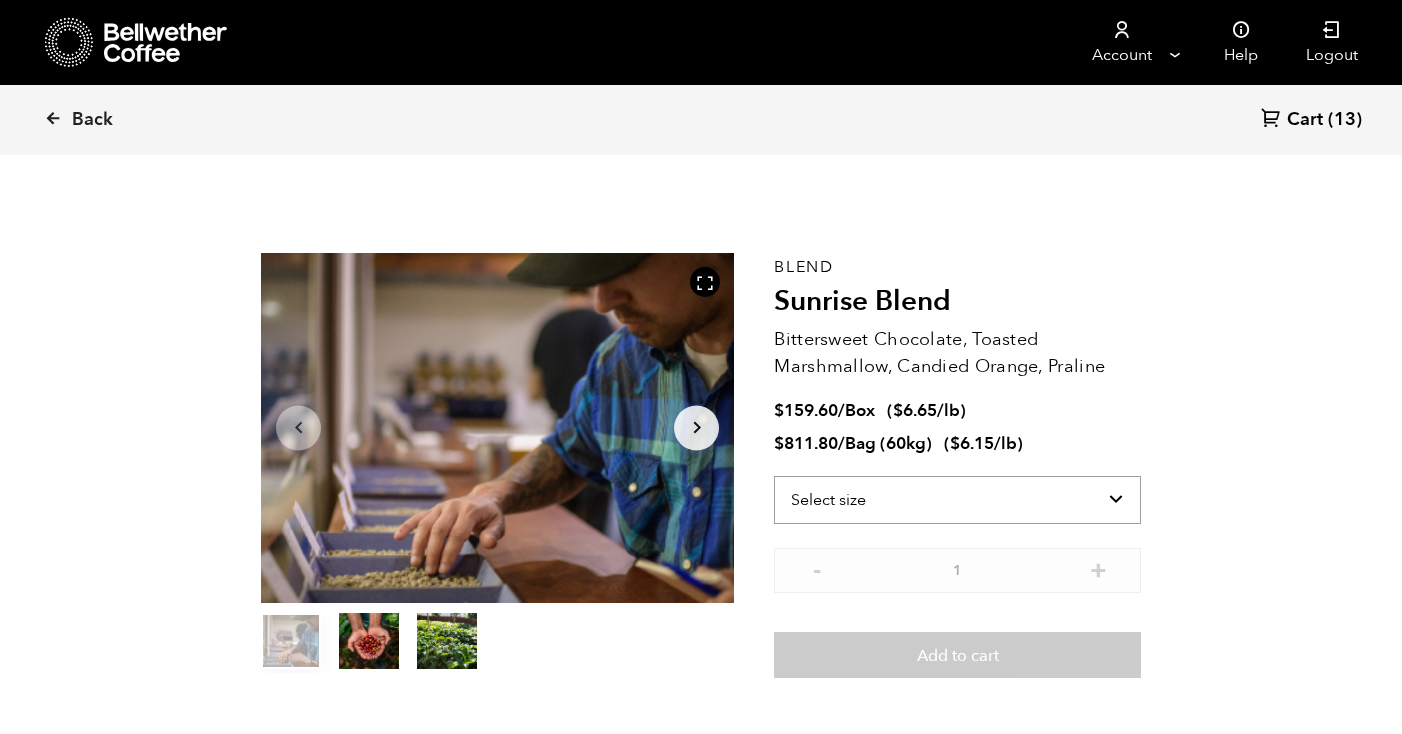 select on "box" 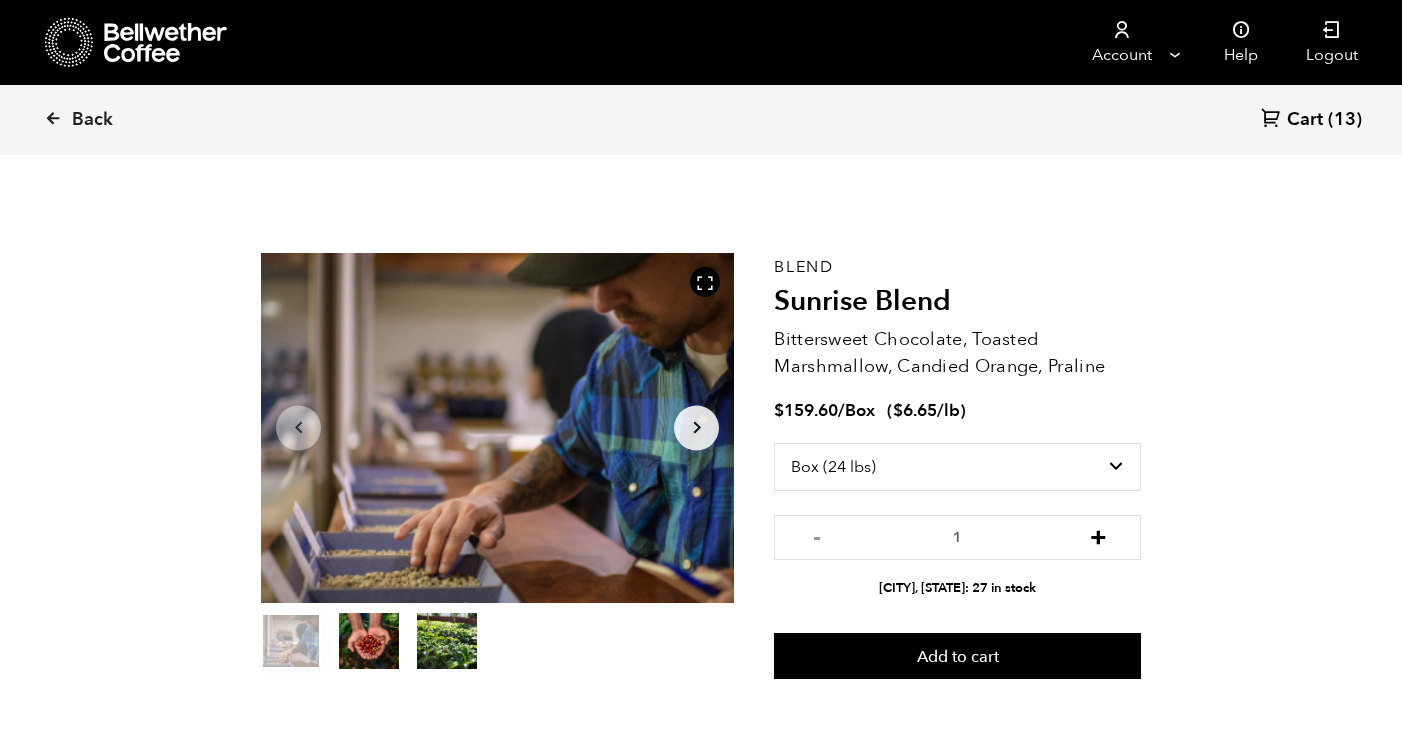 click on "+" at bounding box center [1098, 535] 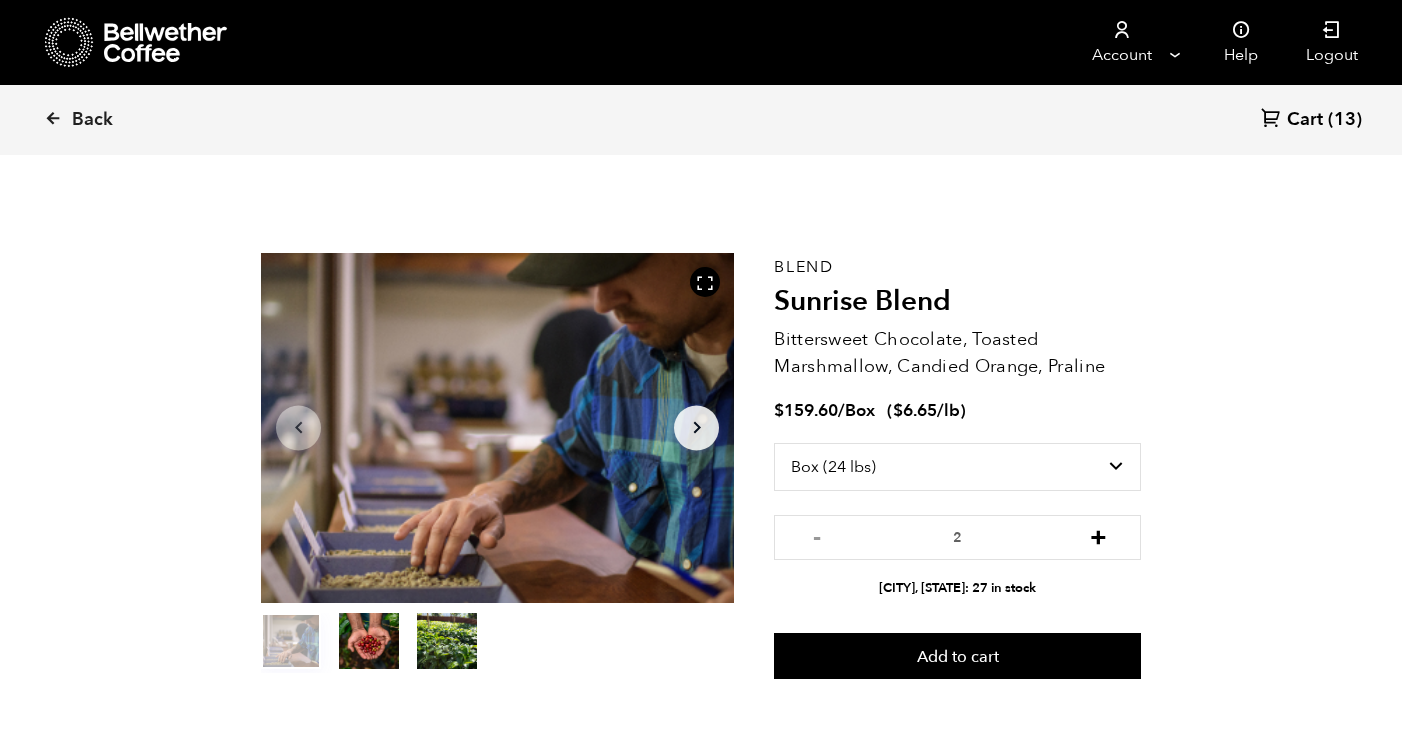 click on "+" at bounding box center (1098, 535) 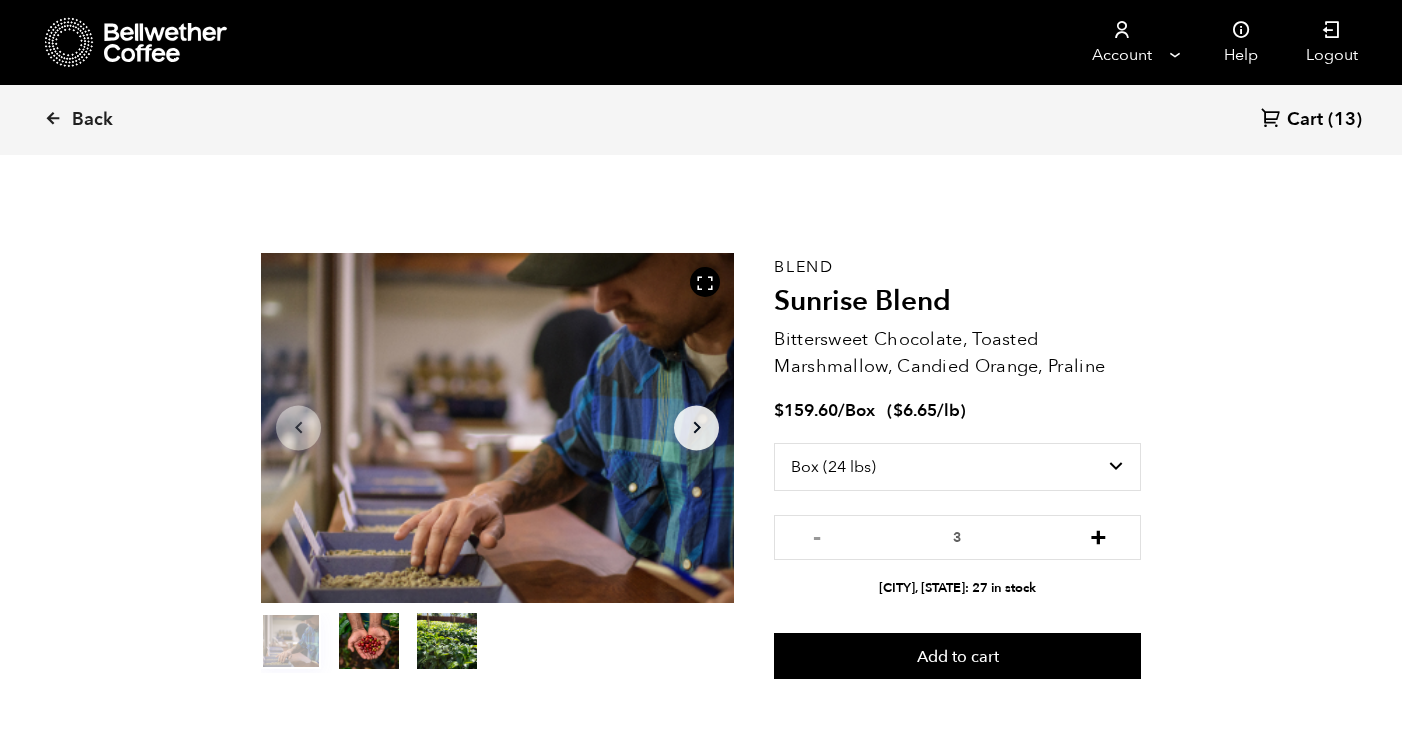 click on "+" at bounding box center [1098, 535] 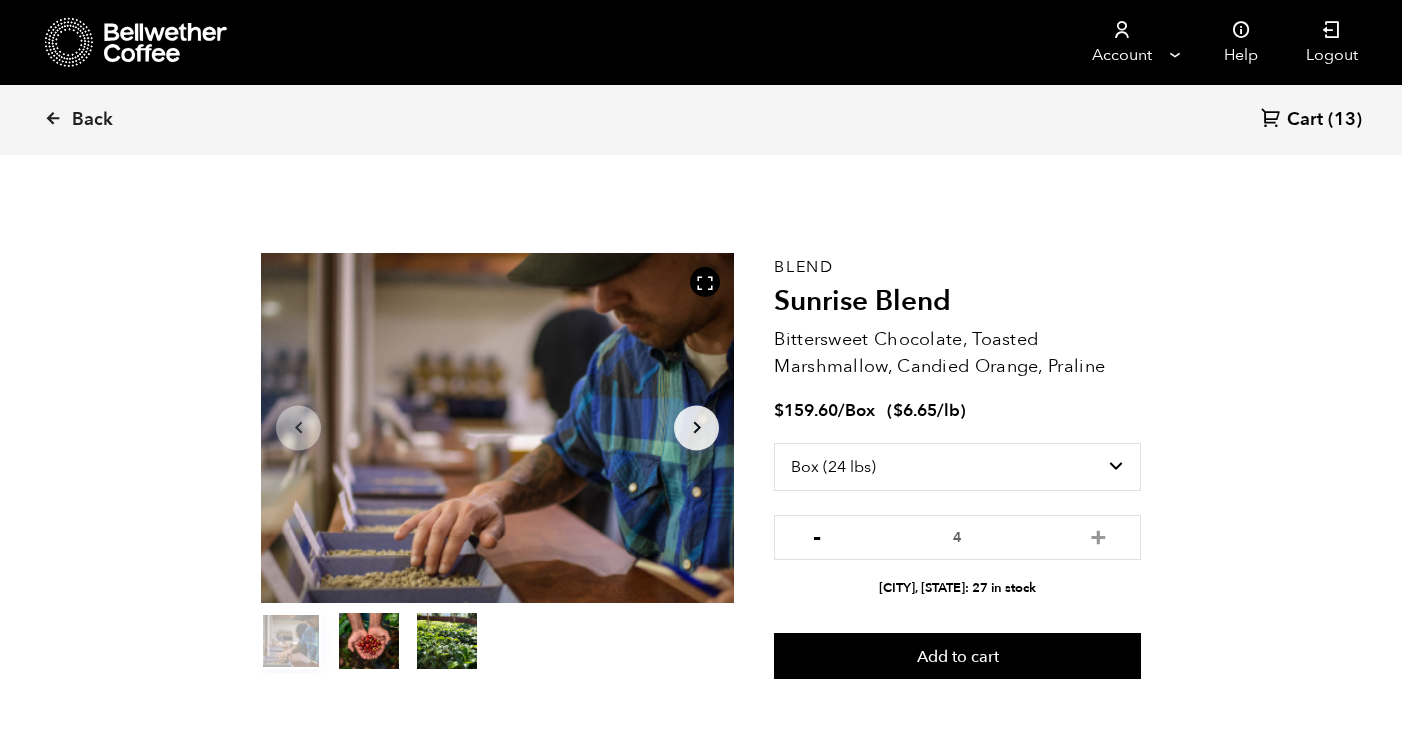 click on "-" at bounding box center (816, 535) 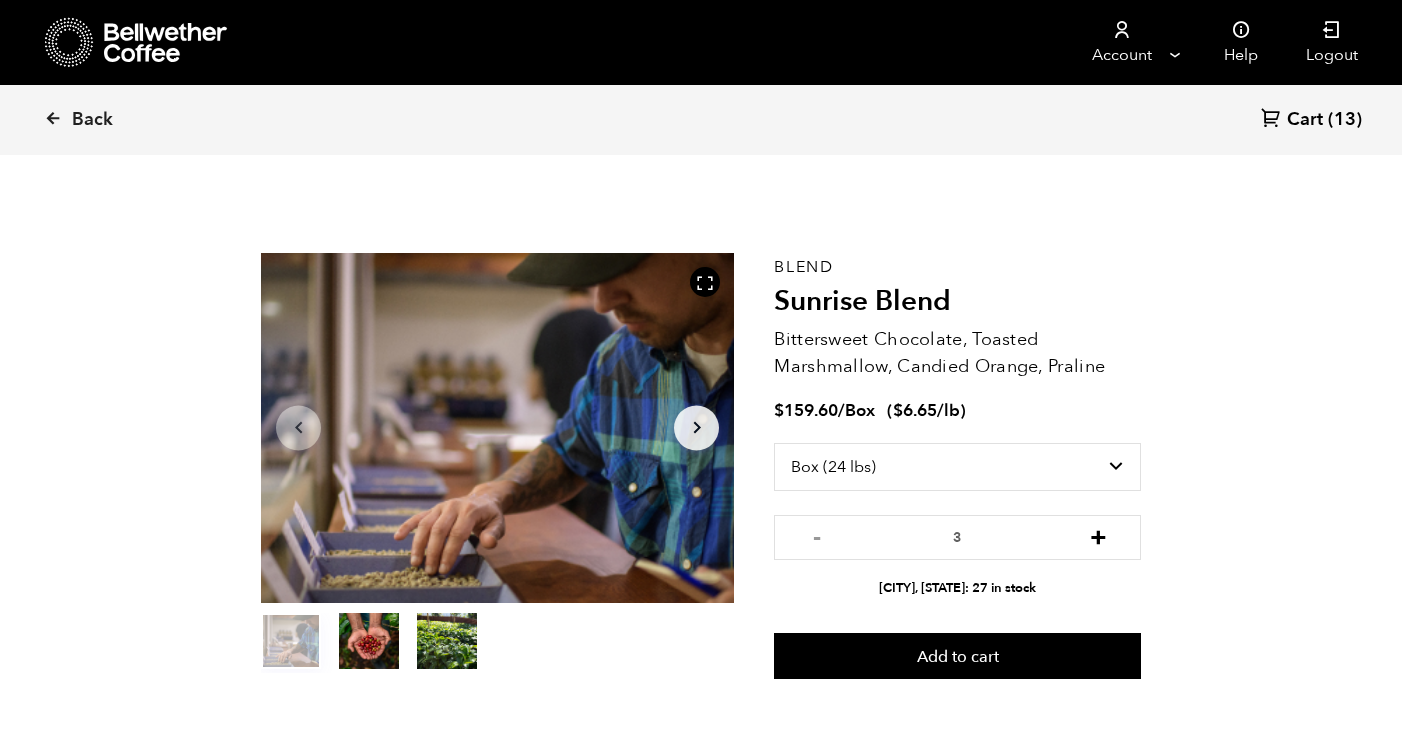 click on "+" at bounding box center [1098, 535] 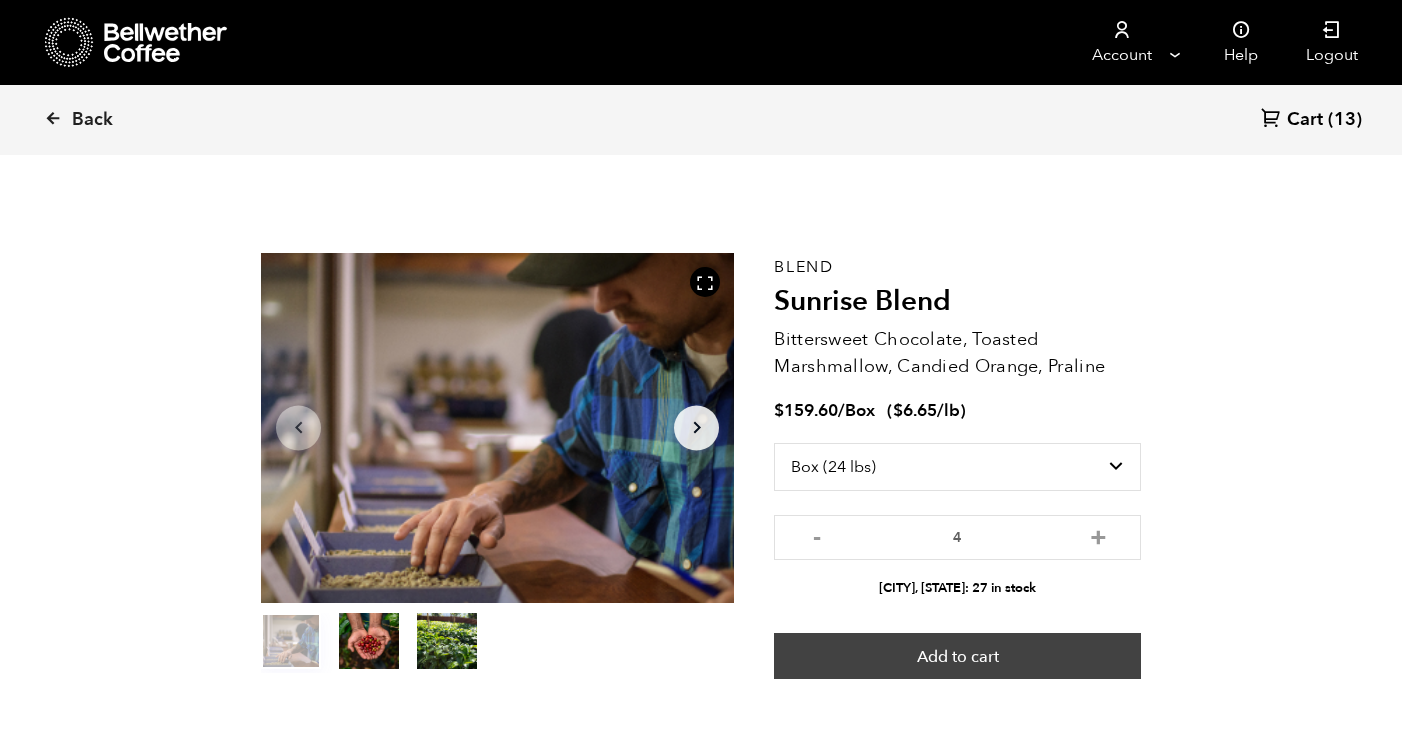 click on "Add to cart" at bounding box center (957, 656) 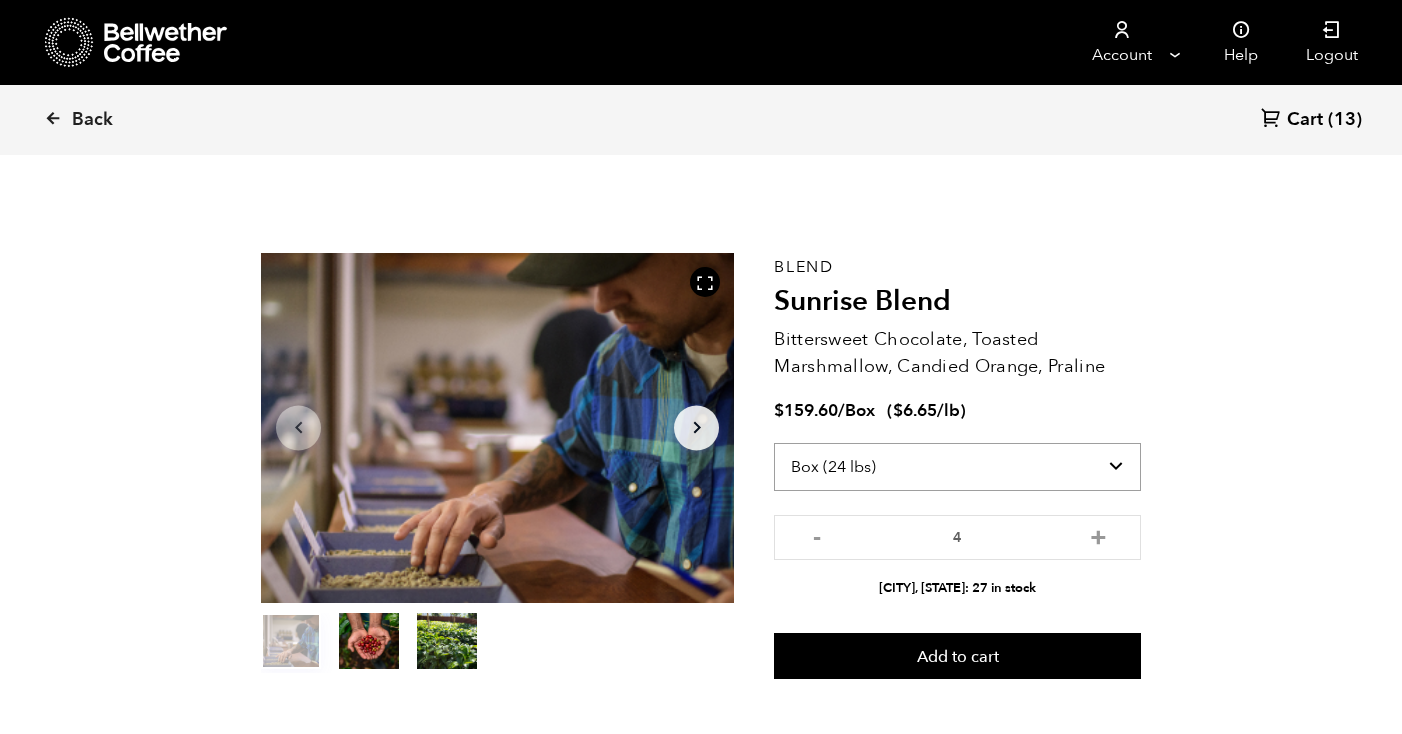 select on "bag-3" 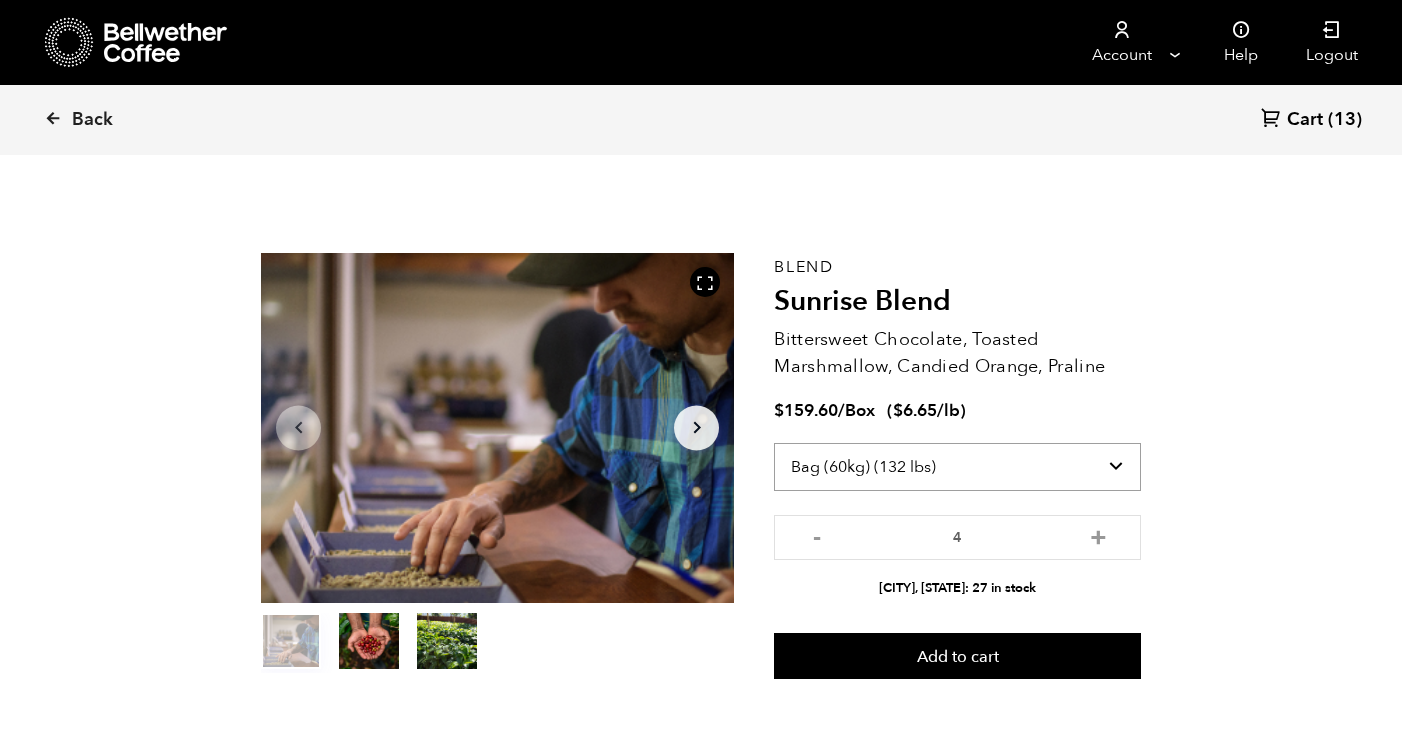 type on "1" 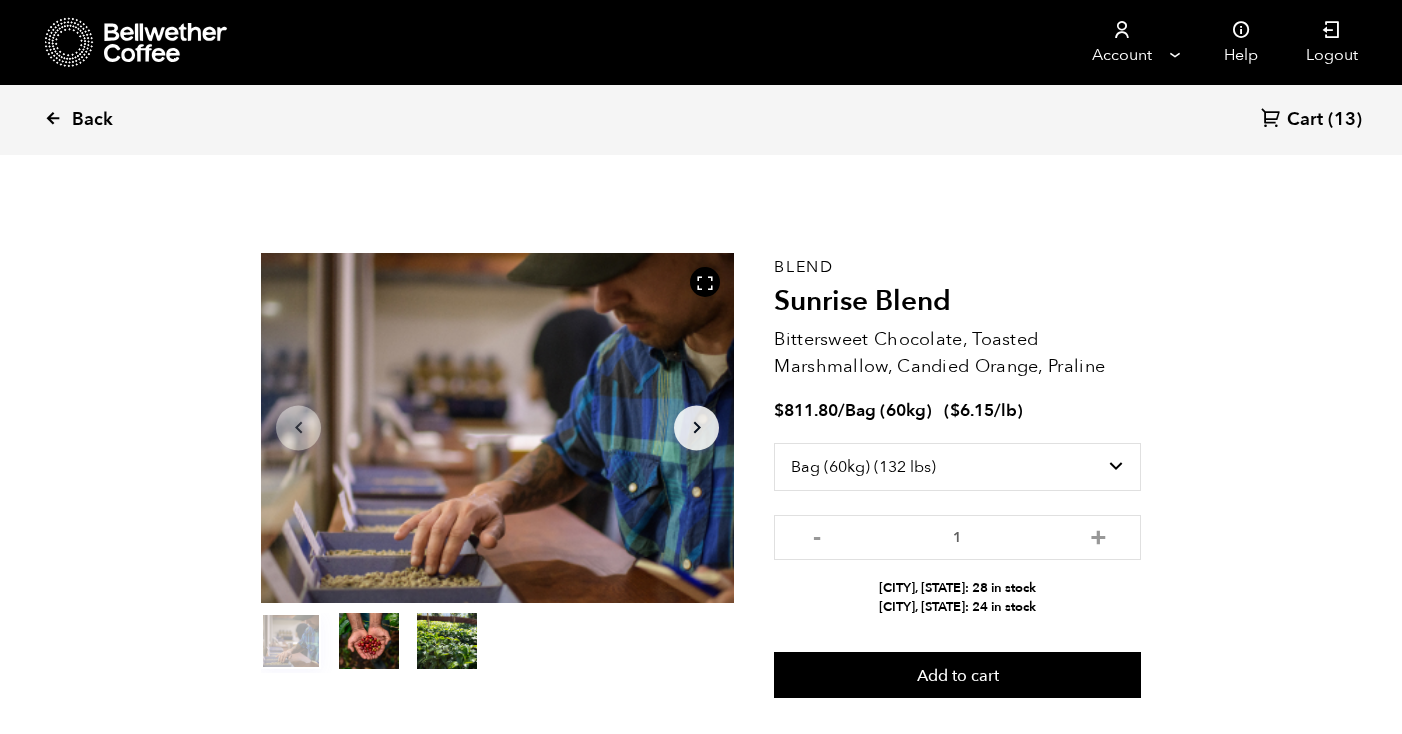 click on "Back" at bounding box center (92, 120) 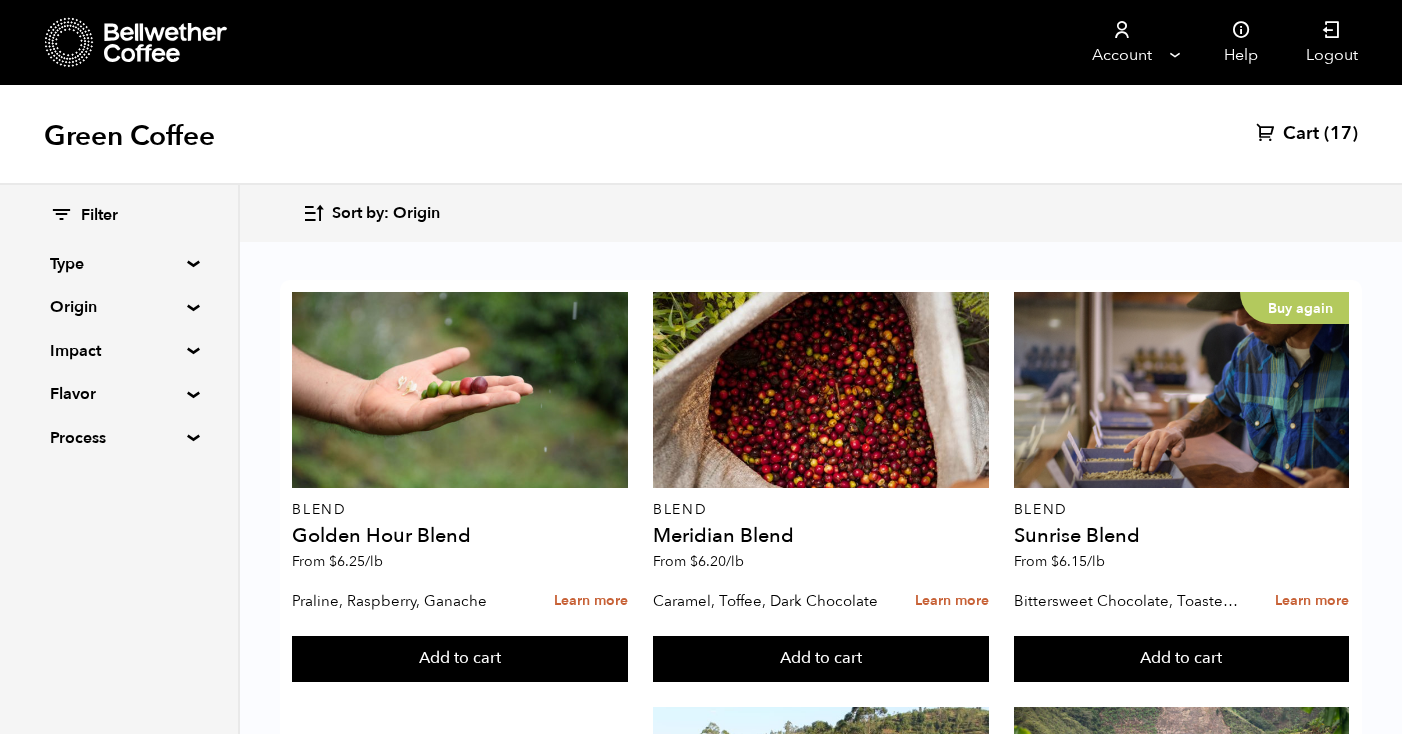 scroll, scrollTop: 644, scrollLeft: 0, axis: vertical 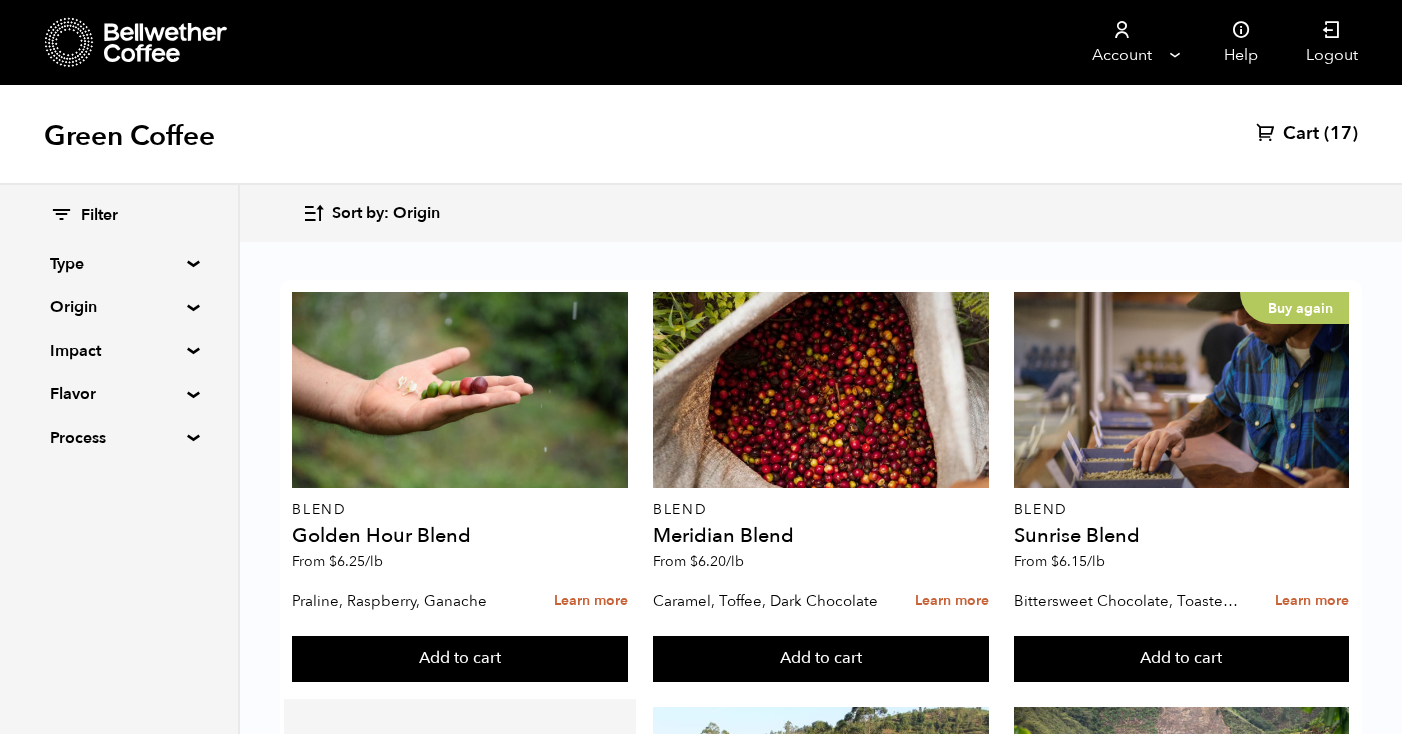 click on "Add to cart" at bounding box center [460, 659] 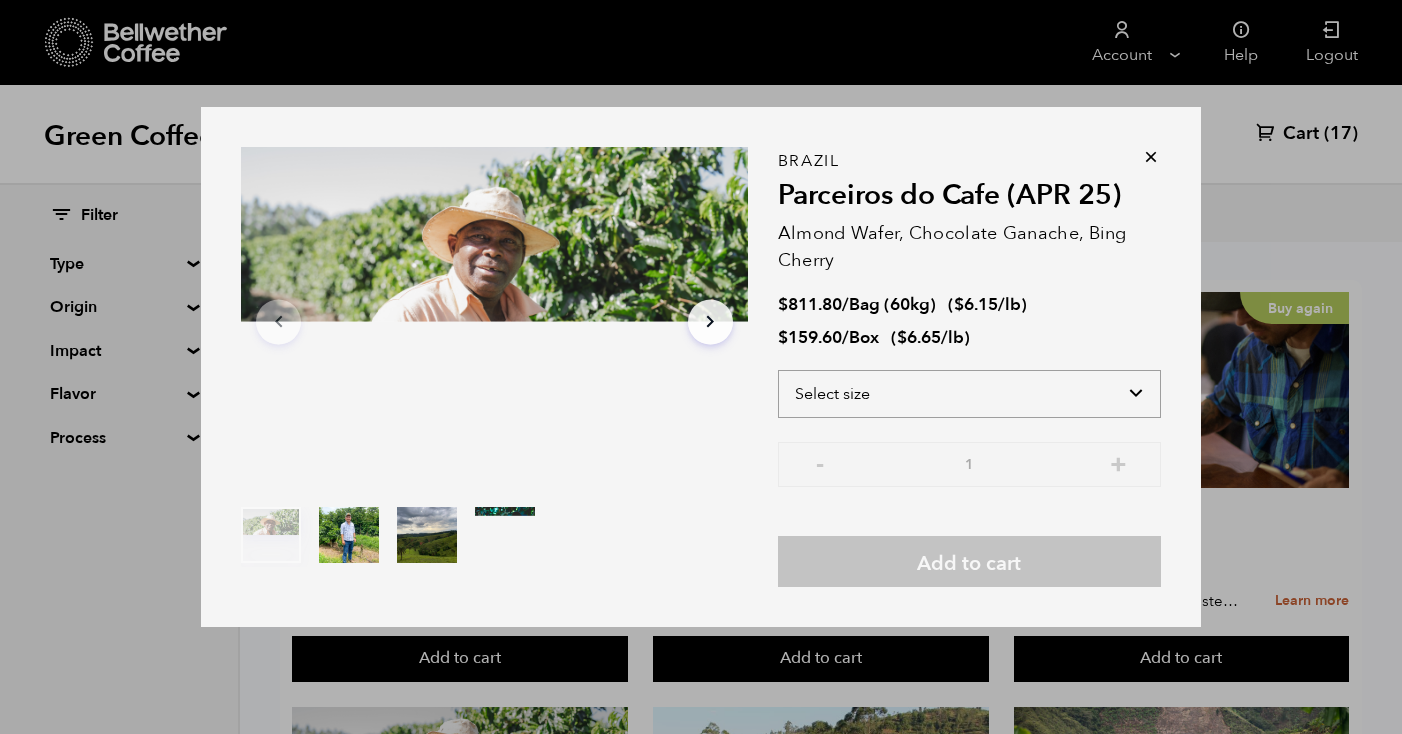 select on "box" 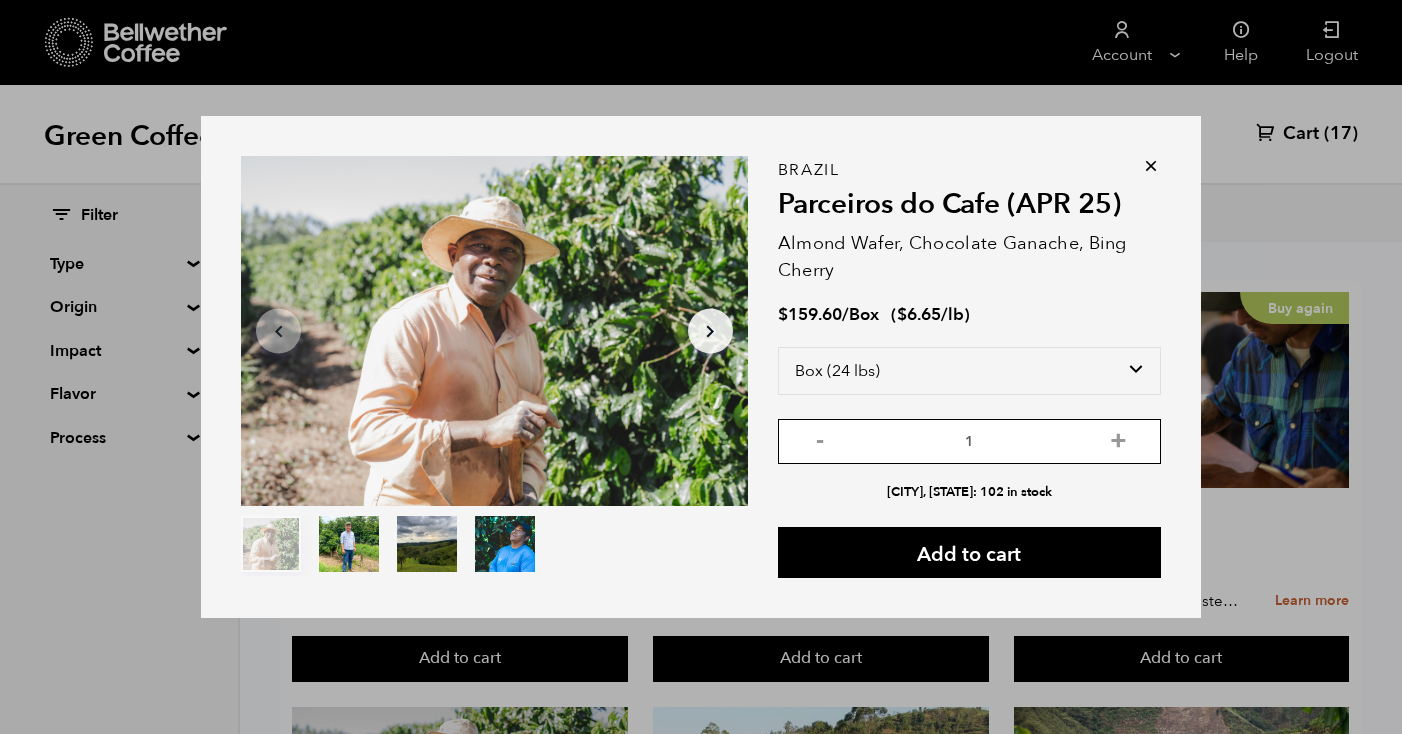 click on "1" at bounding box center [969, 441] 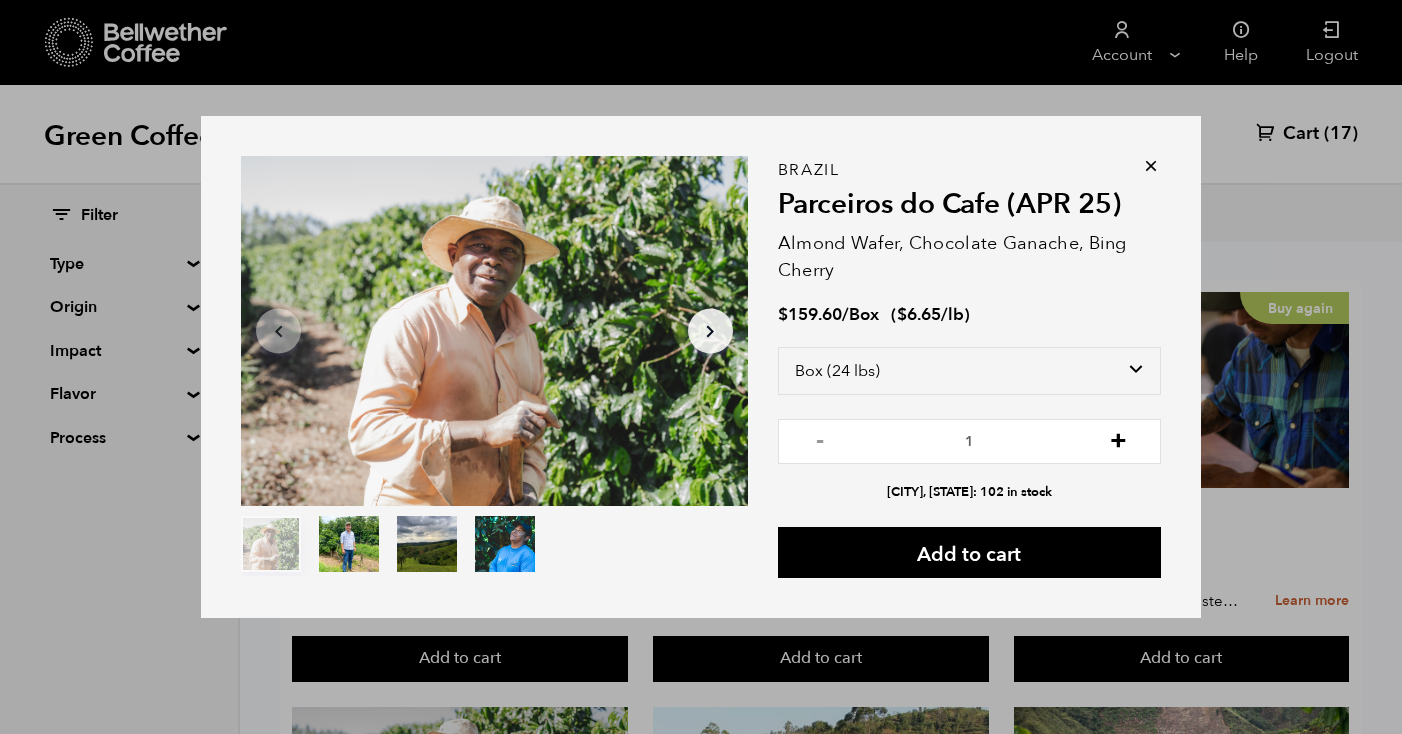 click on "+" at bounding box center (1118, 439) 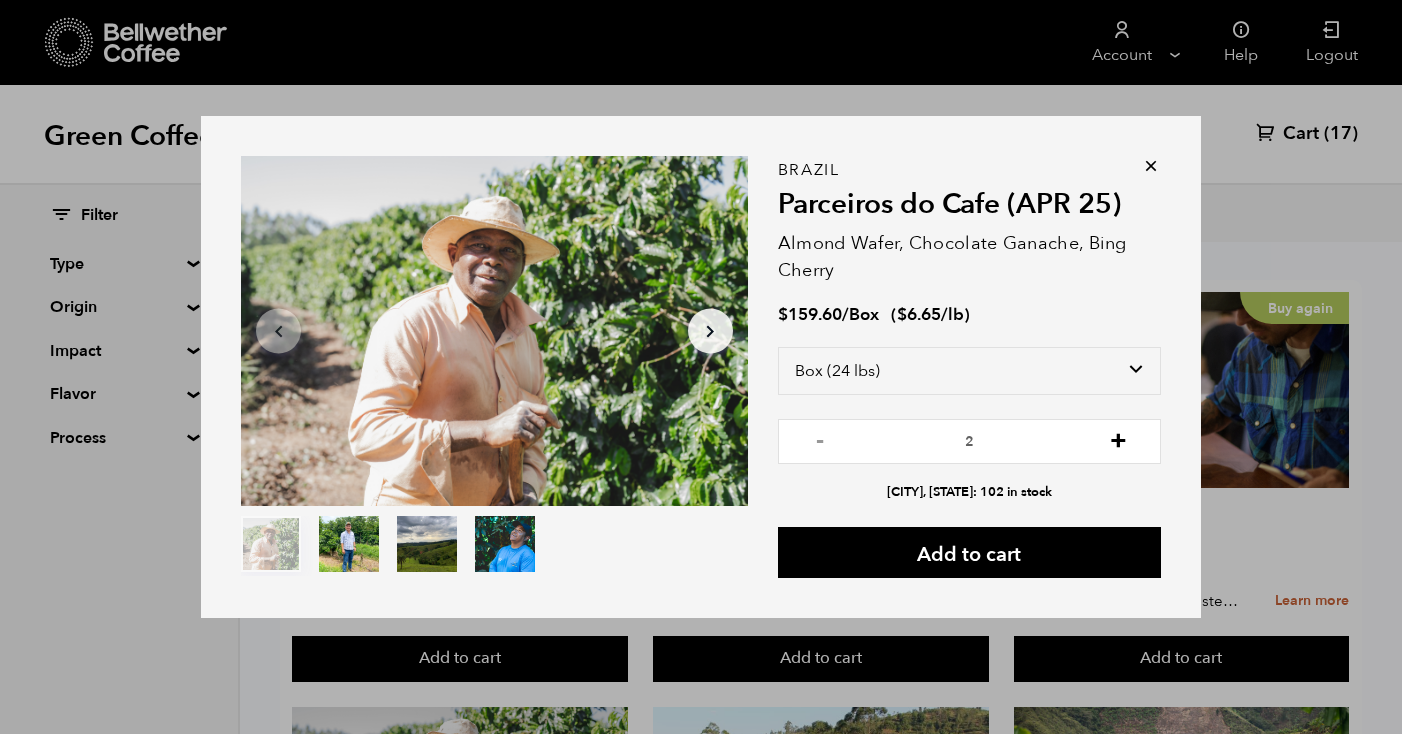 click on "+" at bounding box center [1118, 439] 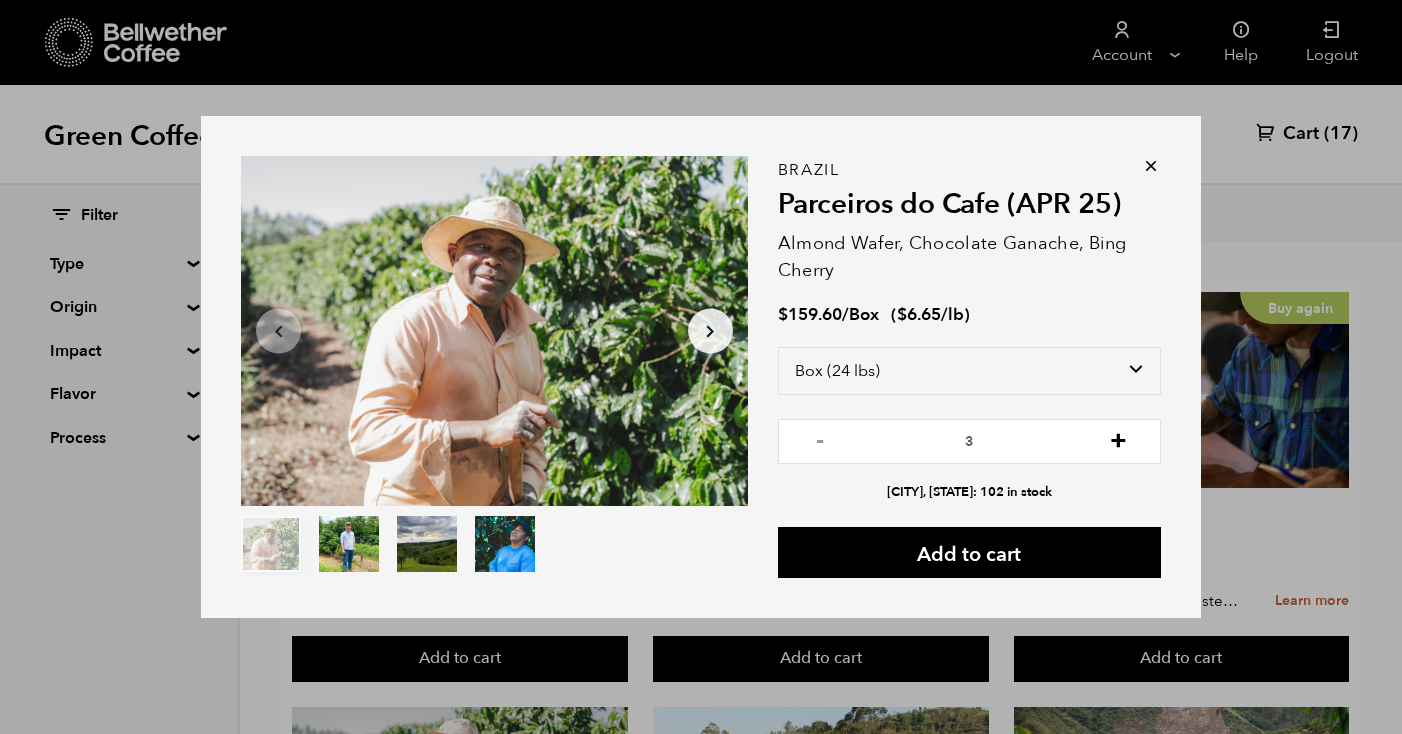 click on "+" at bounding box center (1118, 439) 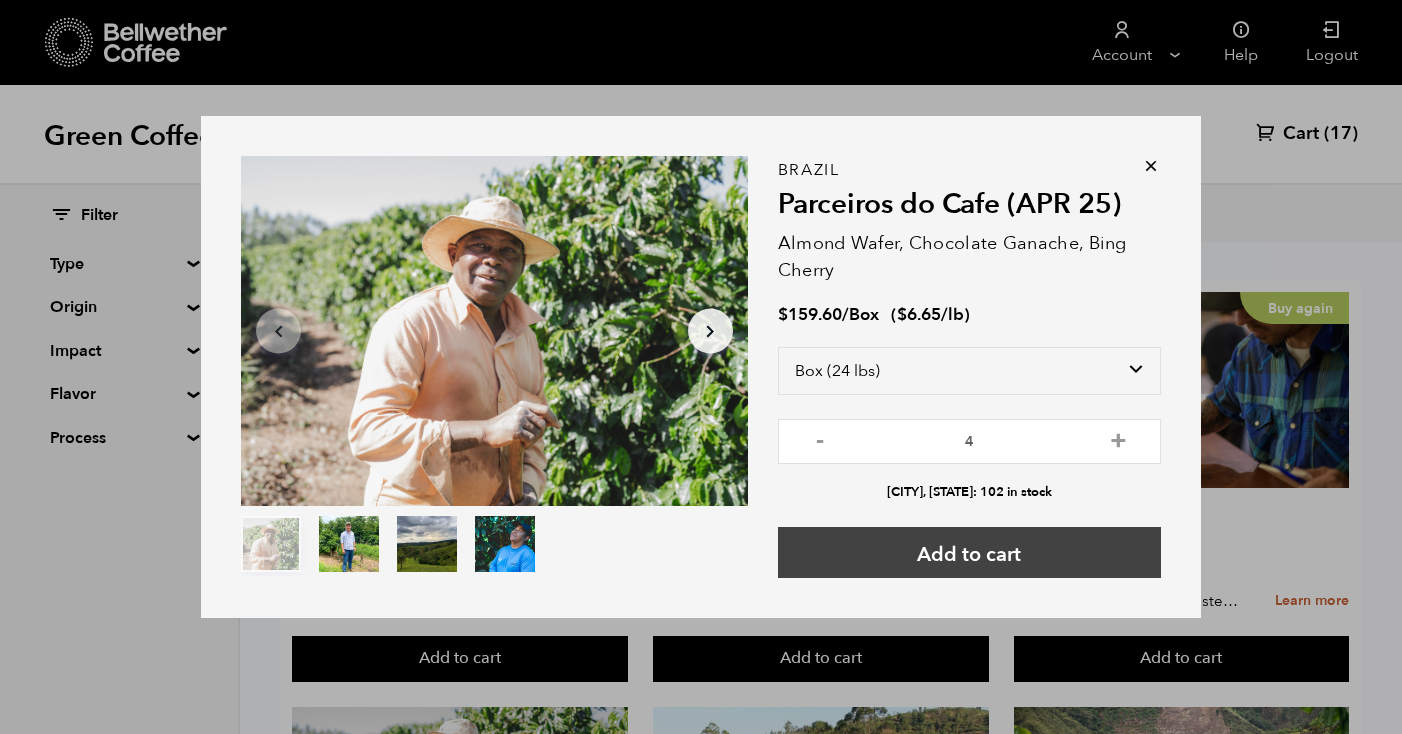 click on "Add to cart" at bounding box center (969, 552) 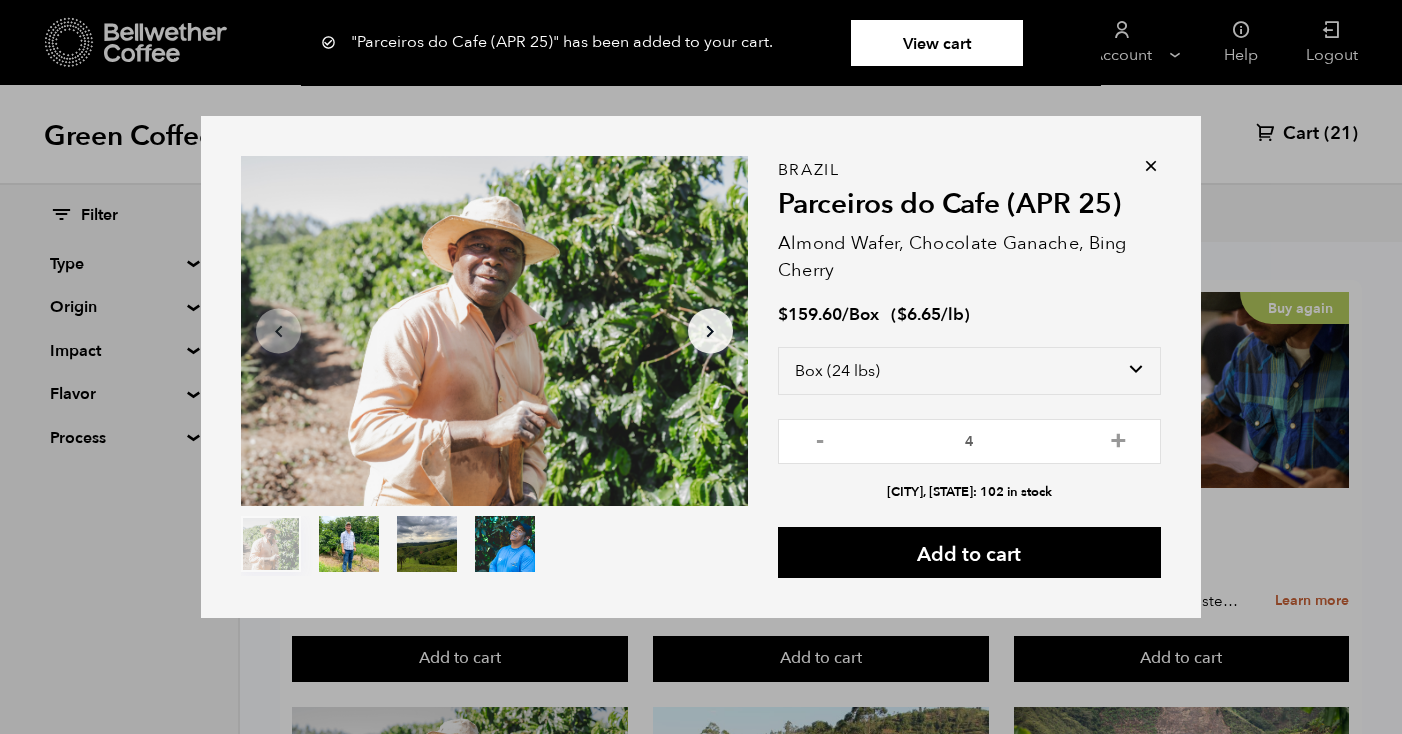 click at bounding box center (1151, 166) 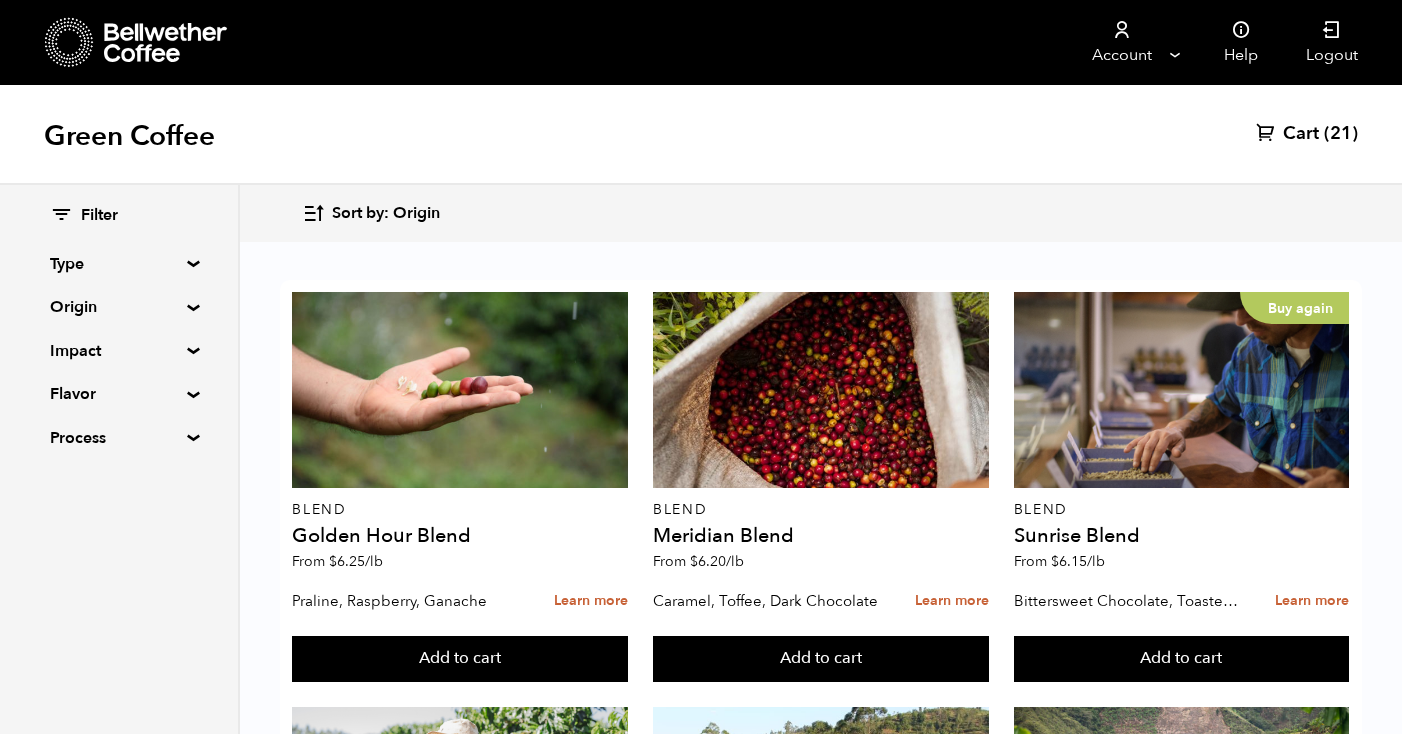 scroll, scrollTop: 2491, scrollLeft: 0, axis: vertical 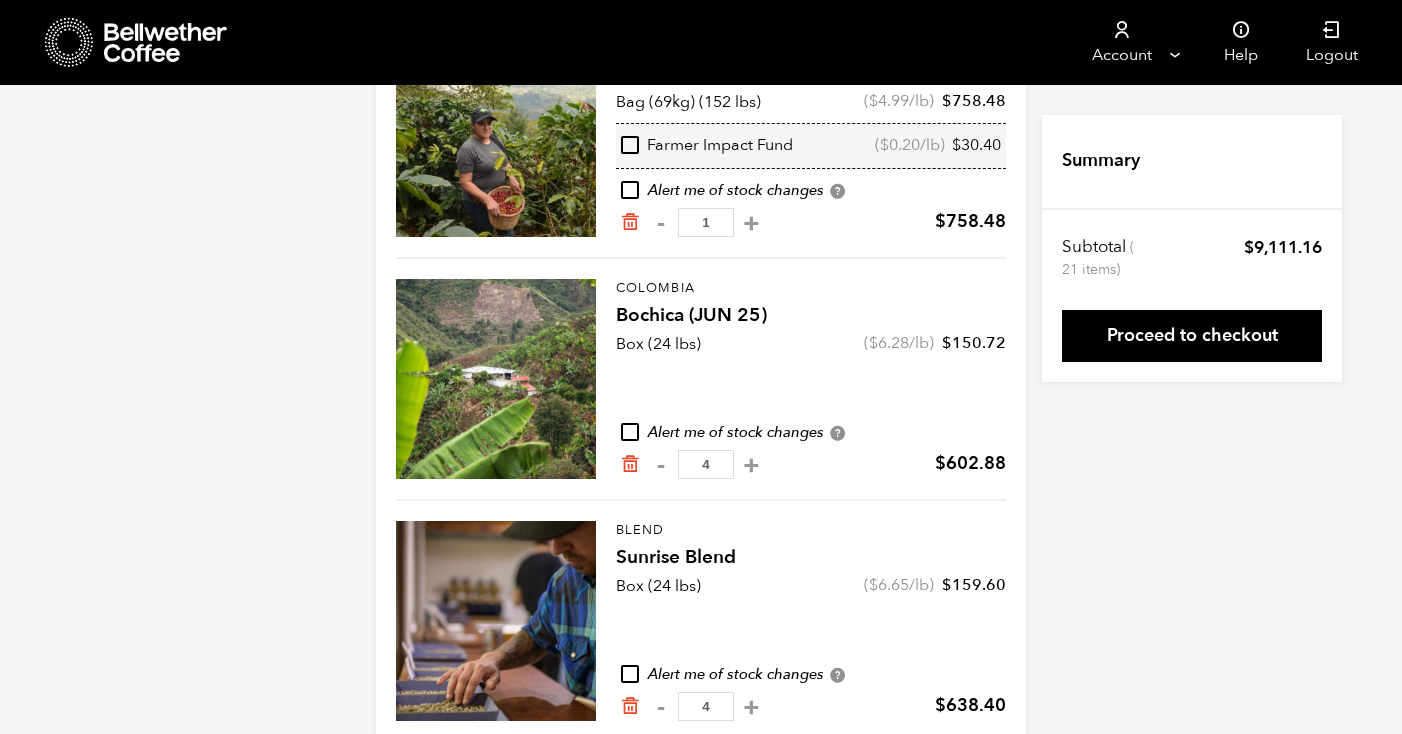 click at bounding box center [496, 379] 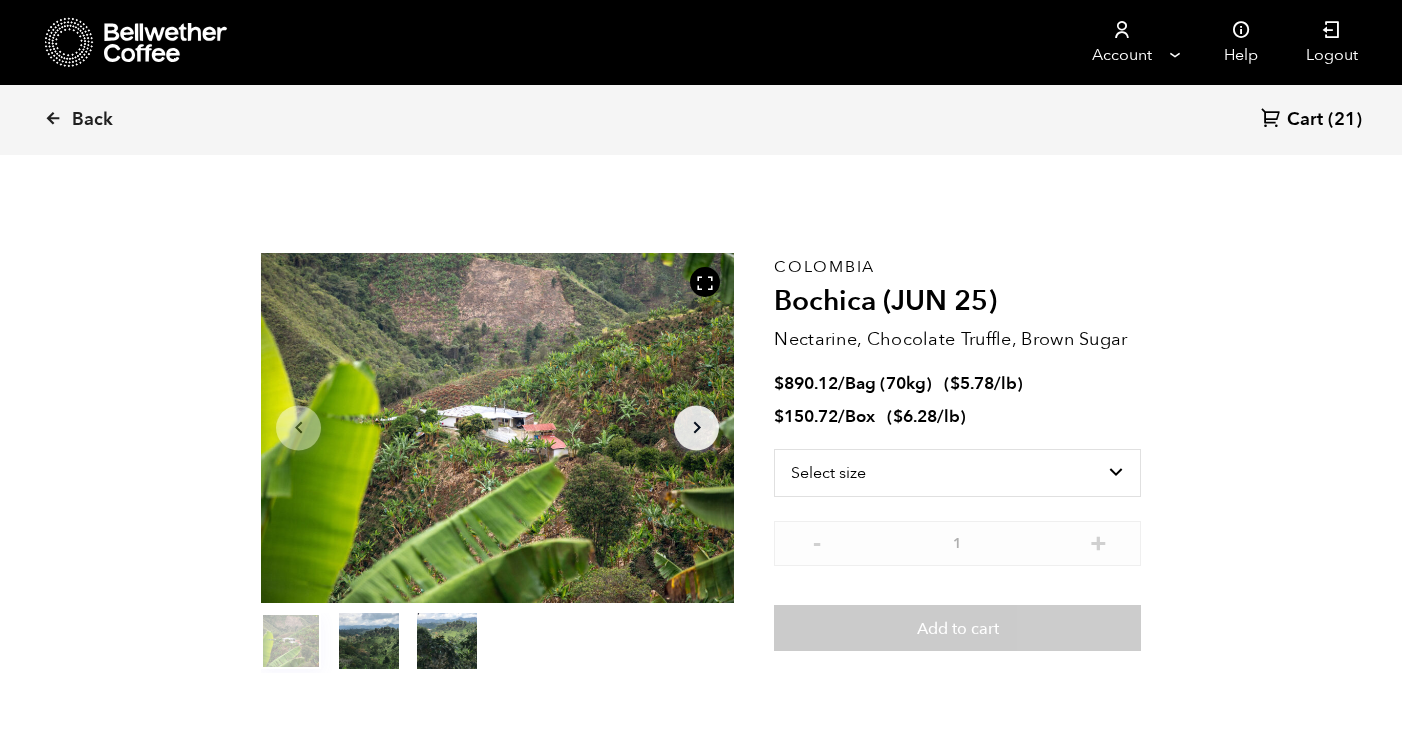 scroll, scrollTop: 0, scrollLeft: 0, axis: both 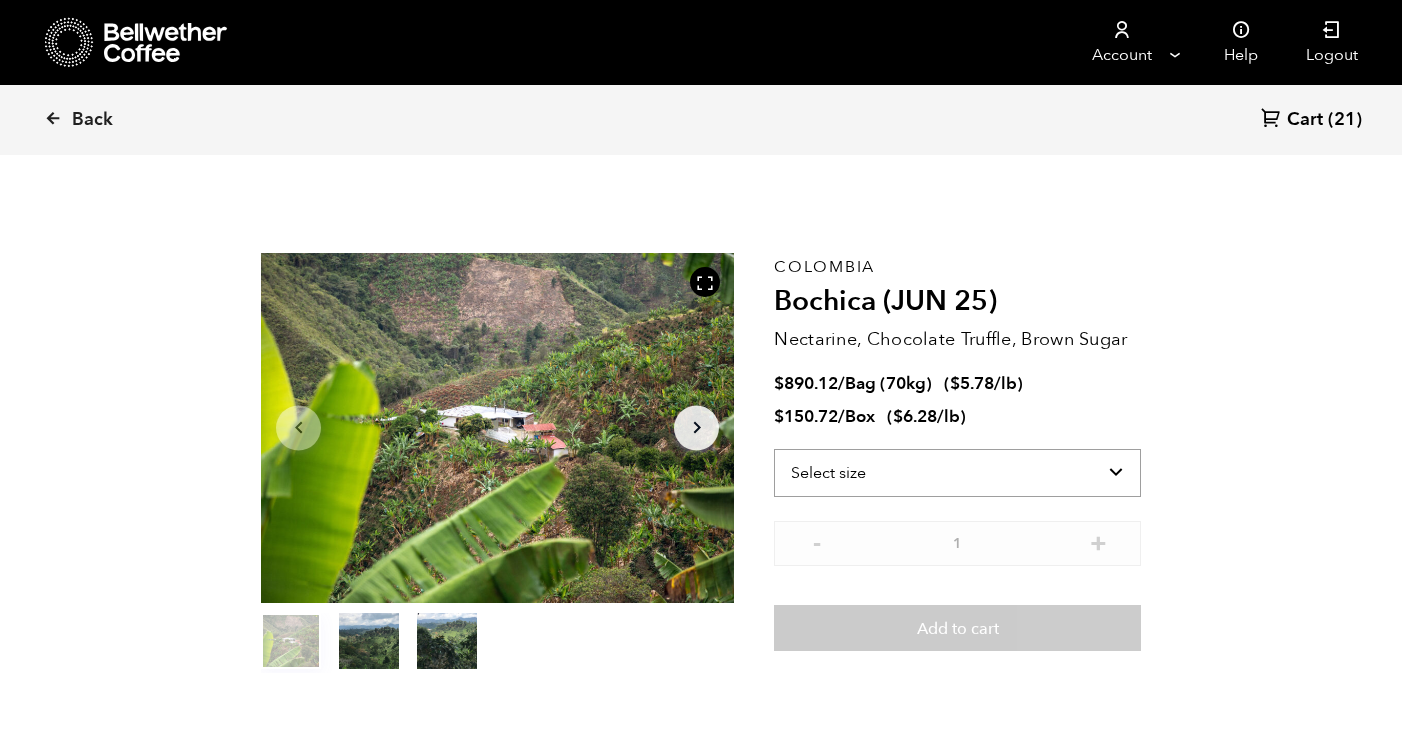 select on "bag" 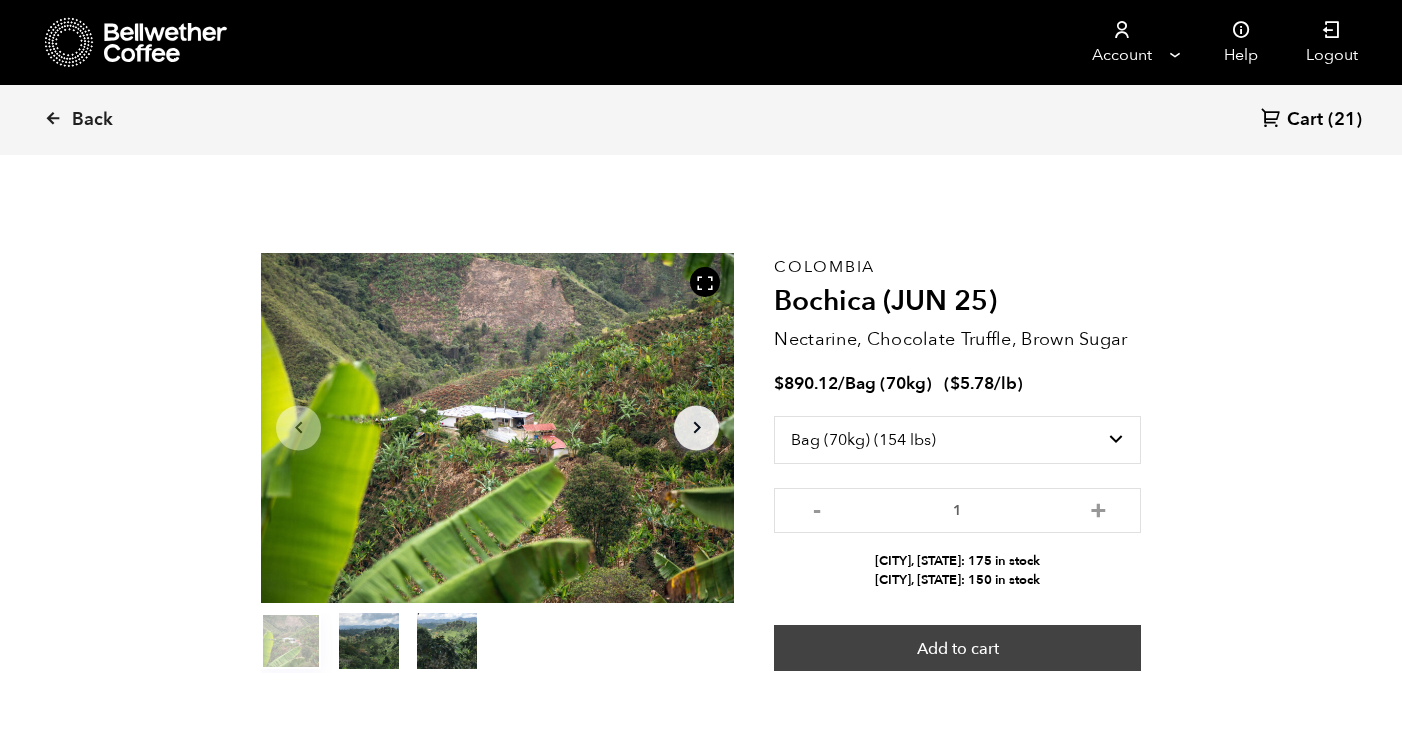 click on "Add to cart" at bounding box center [957, 648] 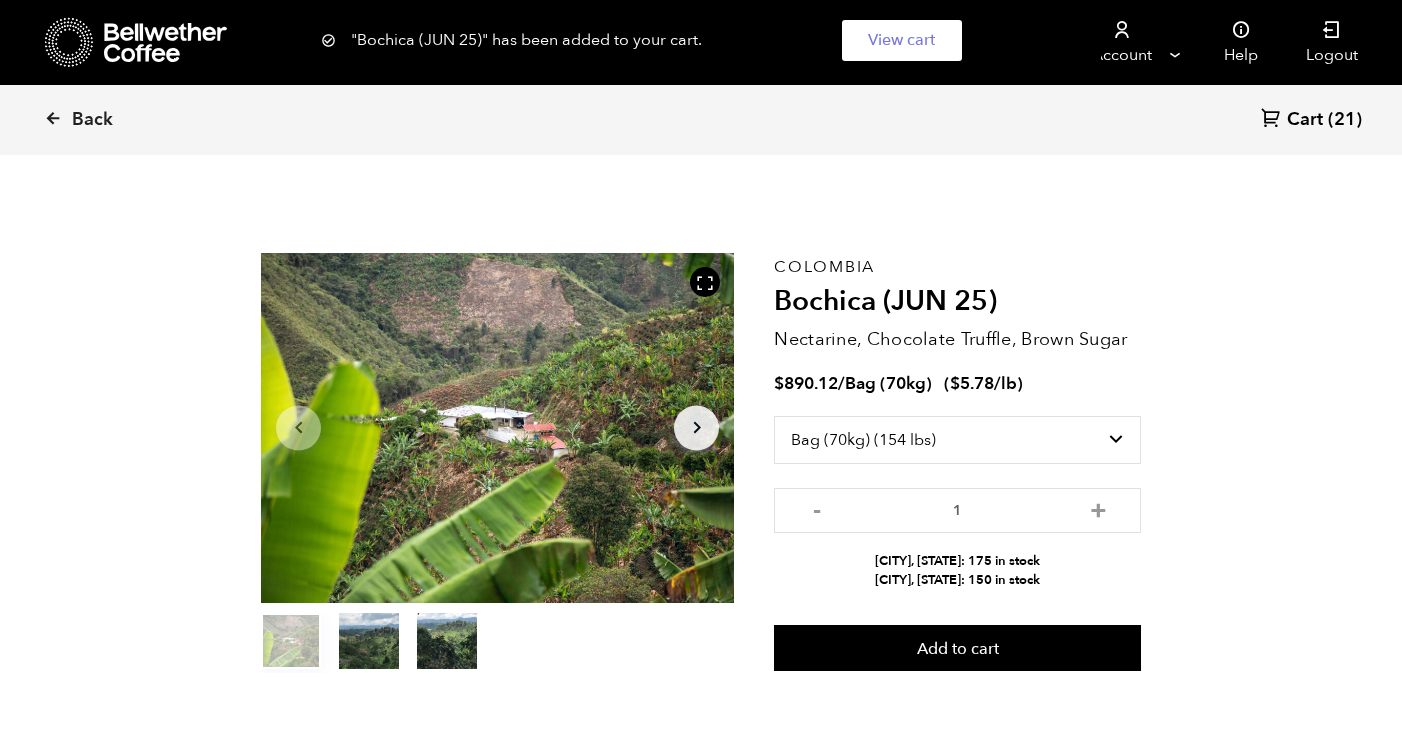 click on "(21)" at bounding box center [1345, 120] 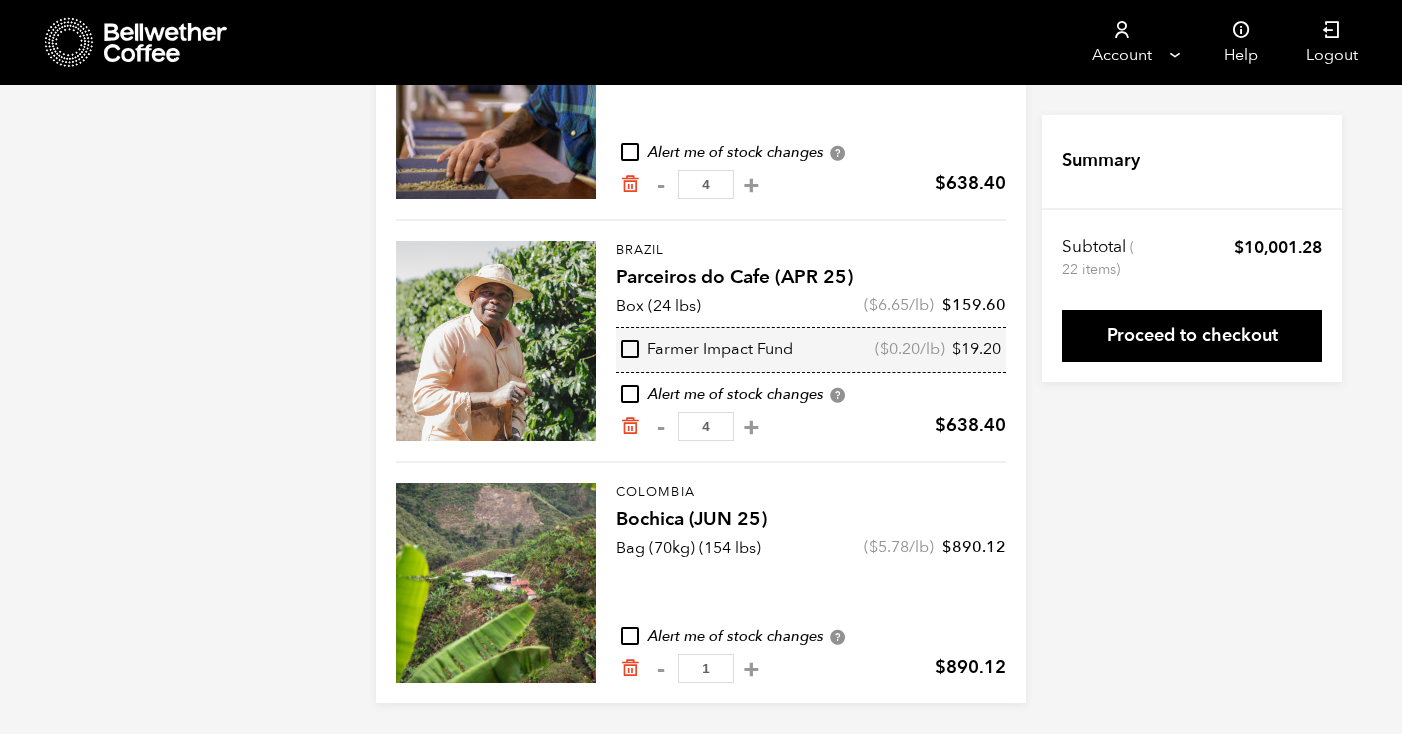 scroll, scrollTop: 1528, scrollLeft: 0, axis: vertical 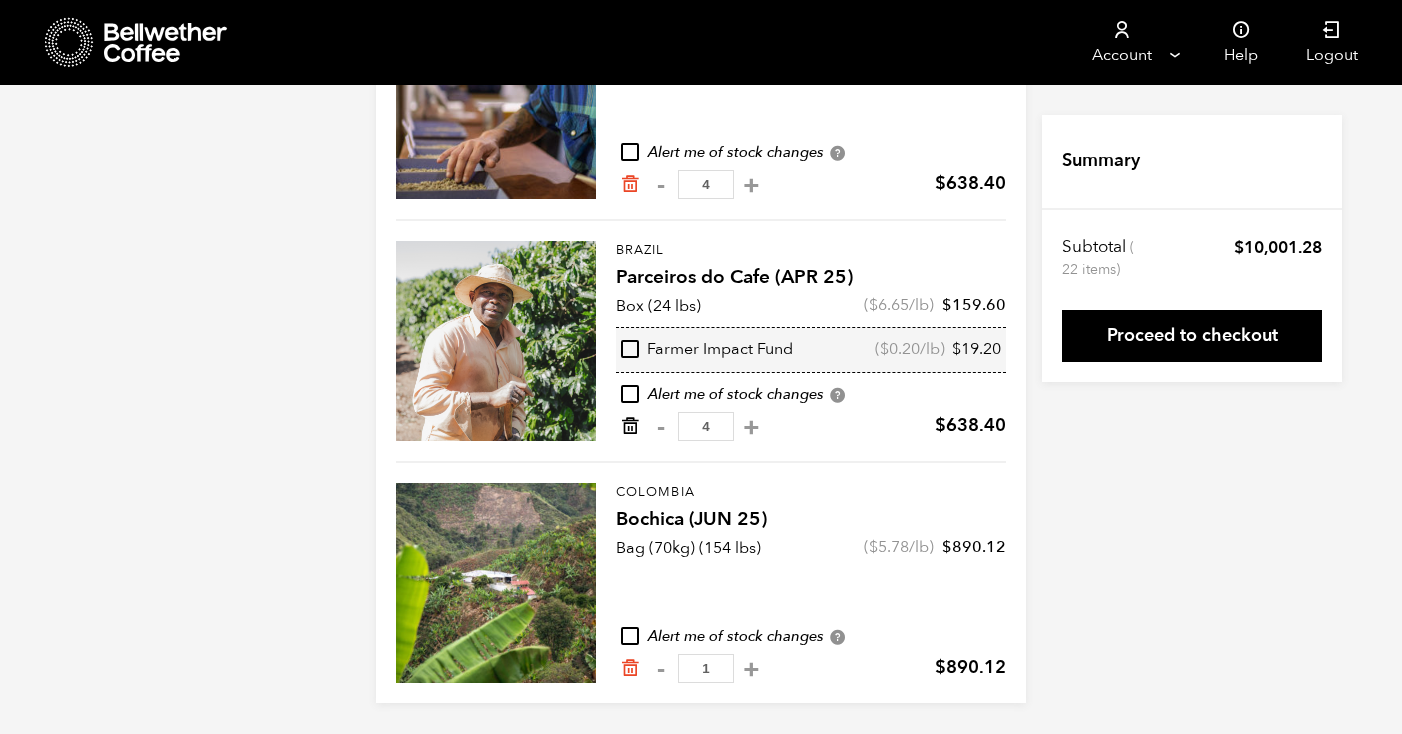 click at bounding box center (630, 426) 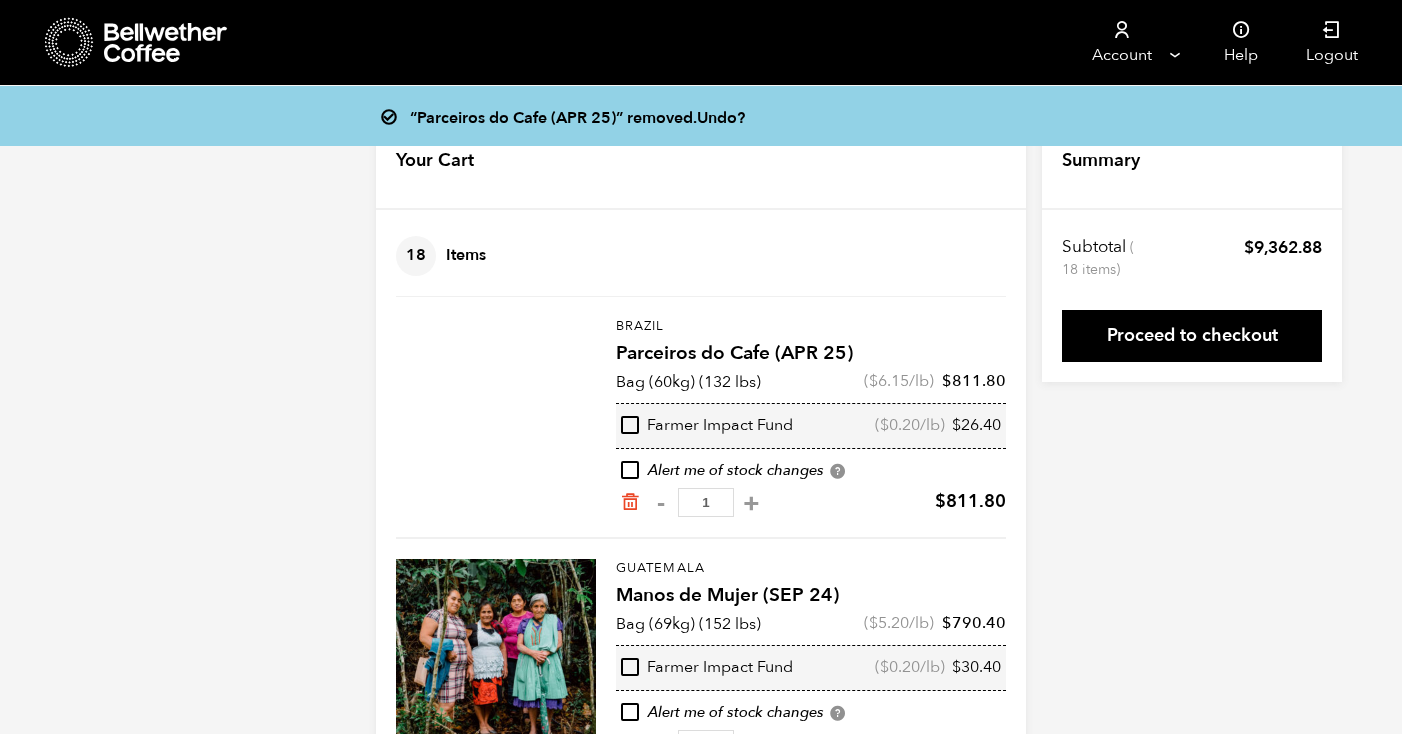 scroll, scrollTop: 0, scrollLeft: 0, axis: both 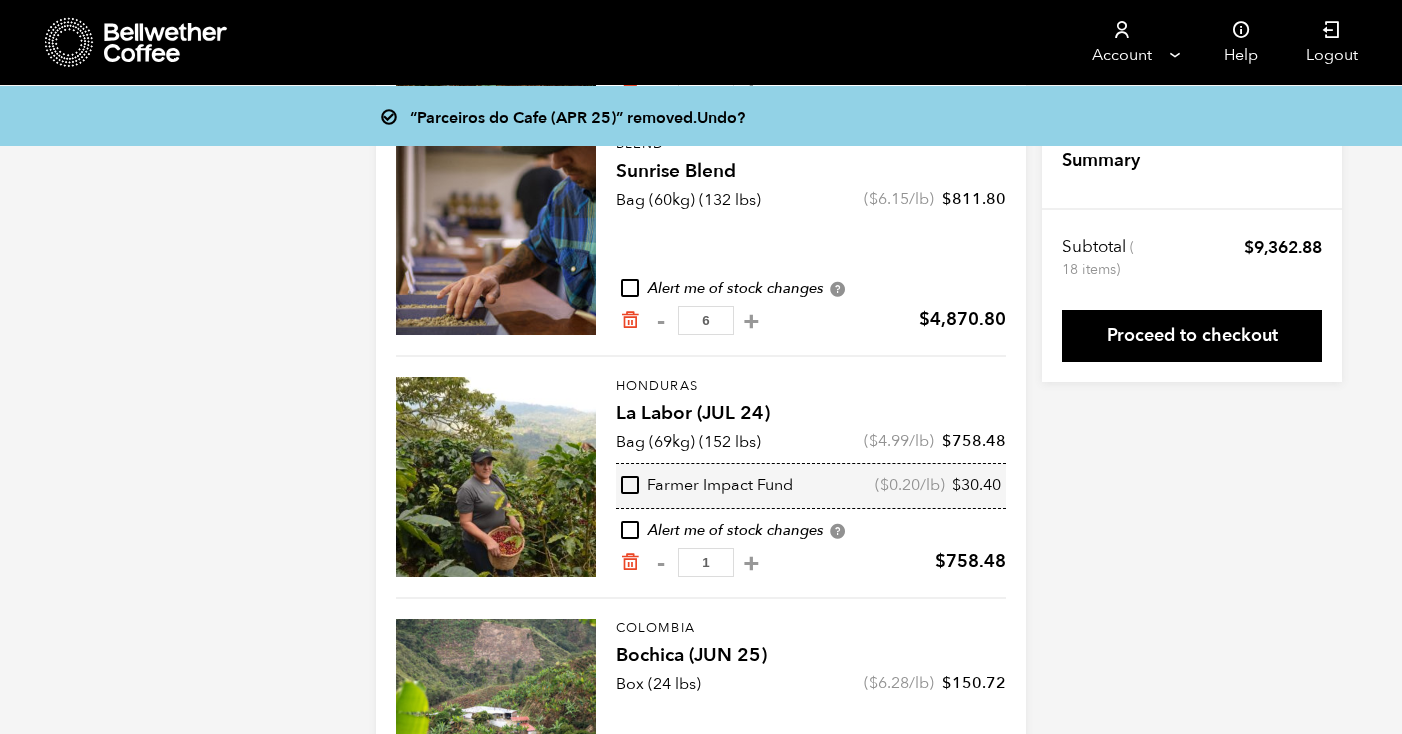 click on "[PRODUCT] ([MONTH] [YEAR])” removed.  Undo?
Your Cart
18
Items               Update cart
18
Items
[COUNTRY]       [PRODUCT] ([MONTH] [YEAR])
Bag (60kg) (132 lbs)
( $ 6.15 /lb)                                               $ 811.80
Farmer Impact Fund
( $ 0.20 /lb)
$ 26.40
Alert me of stock changes                                                       1     $ 811.80         $" at bounding box center [701, 386] 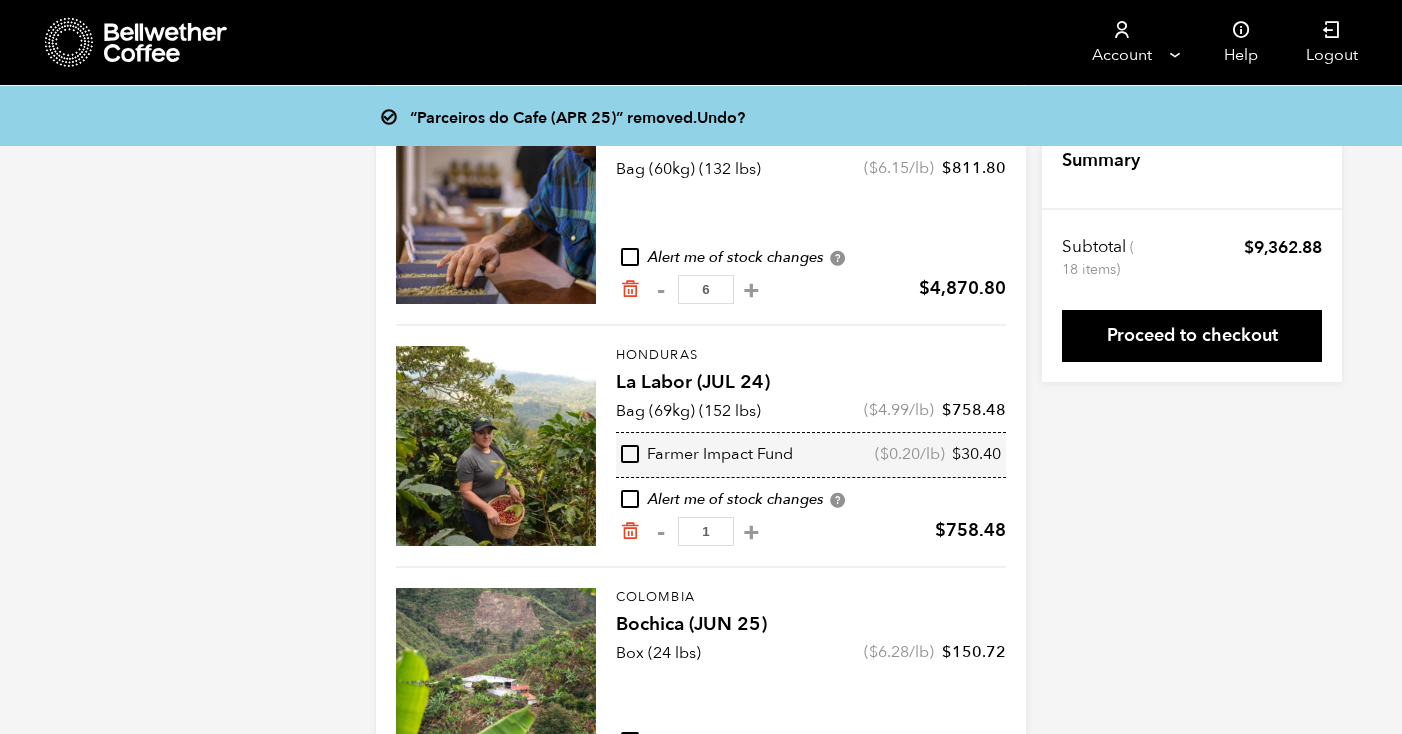scroll, scrollTop: 700, scrollLeft: 0, axis: vertical 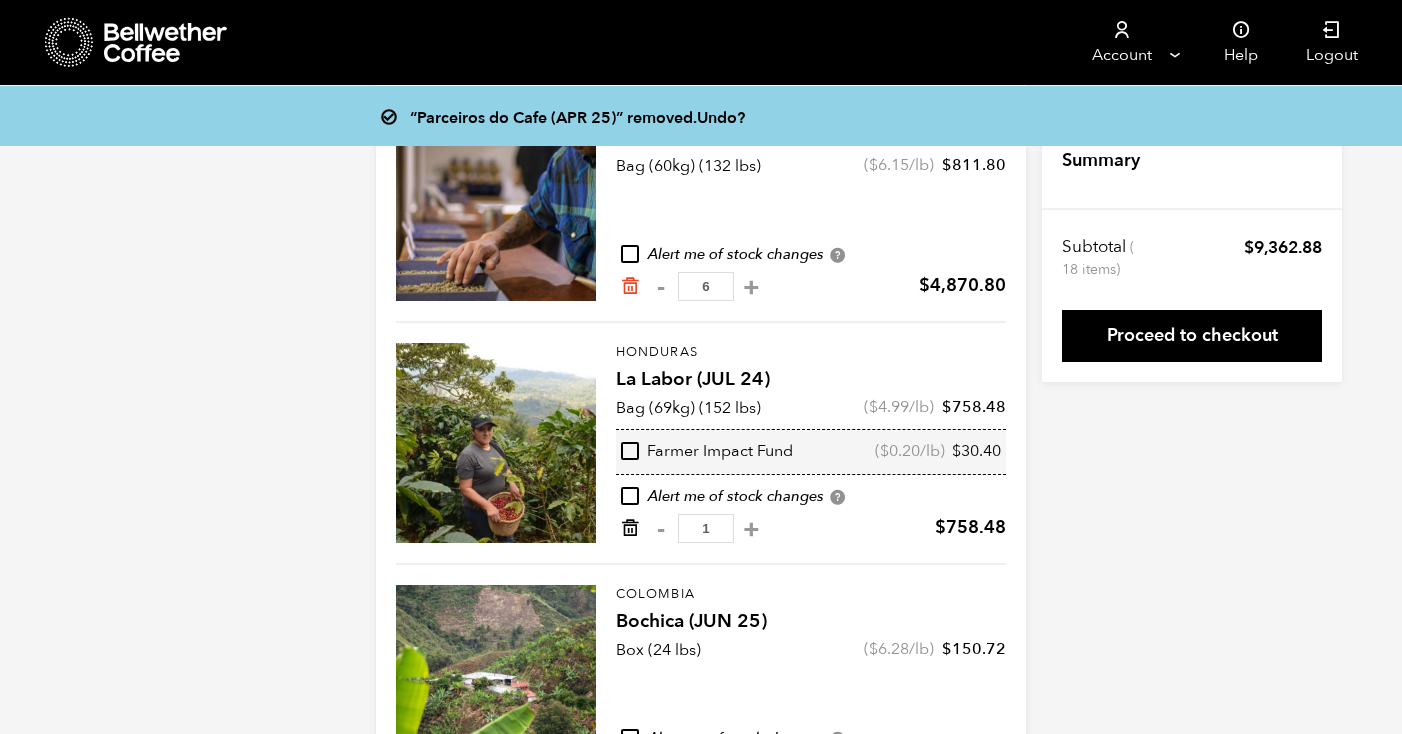click at bounding box center [630, 528] 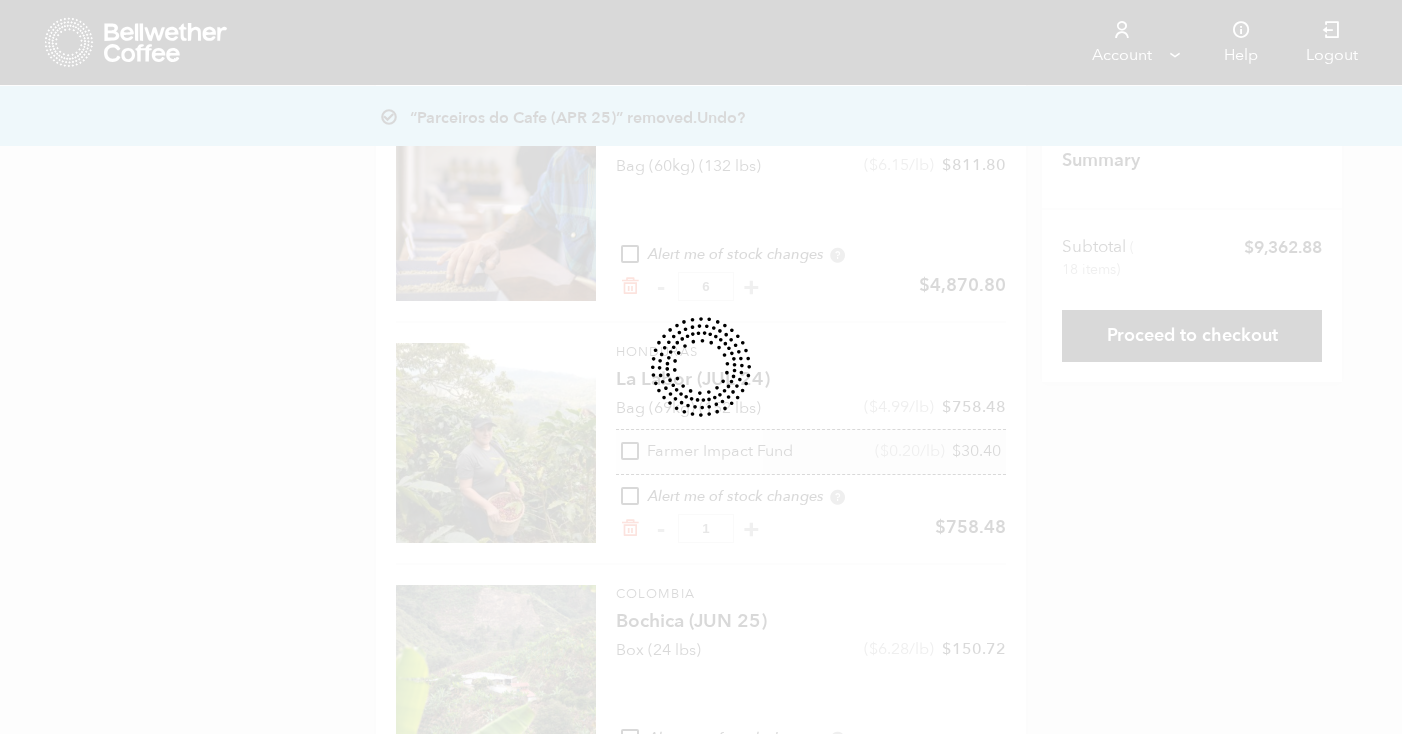 click at bounding box center [701, 367] 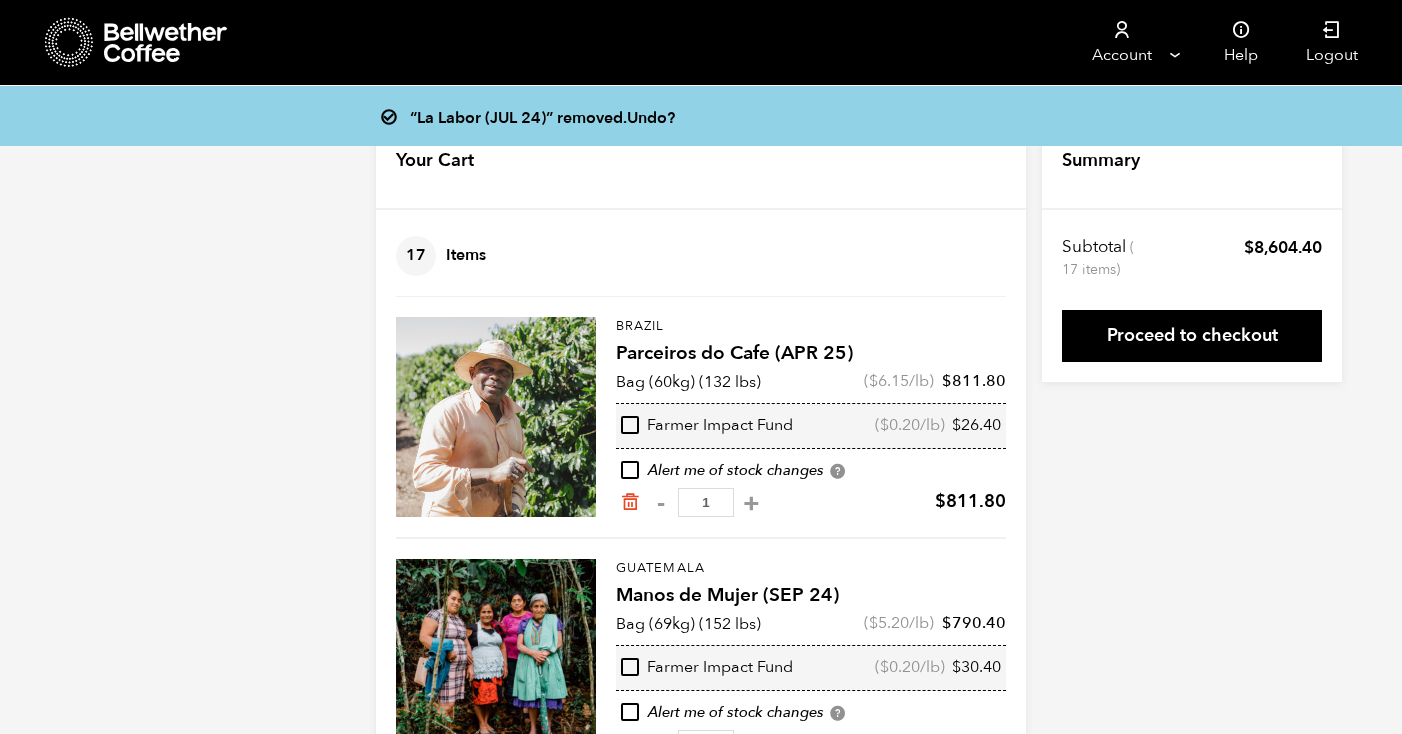 scroll, scrollTop: 0, scrollLeft: 0, axis: both 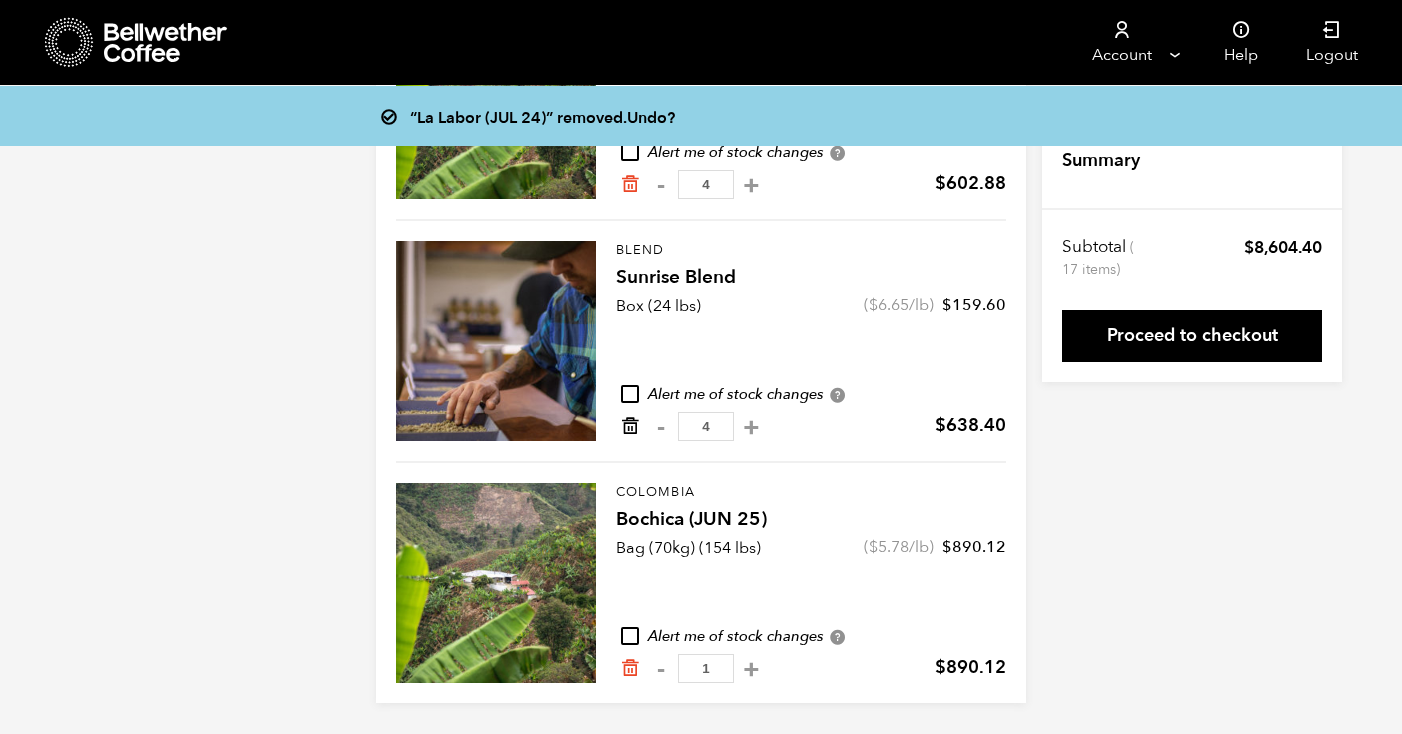 click at bounding box center (630, 426) 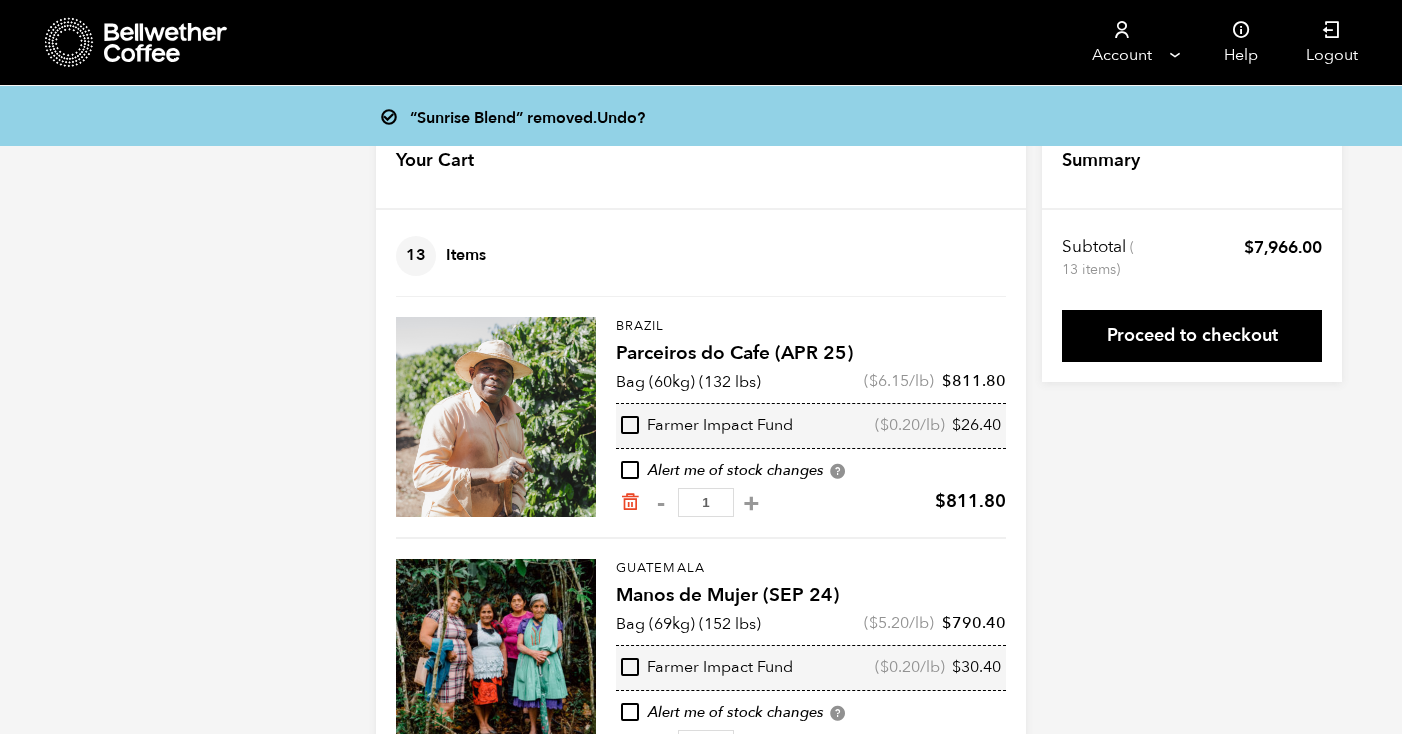 scroll, scrollTop: 0, scrollLeft: 0, axis: both 